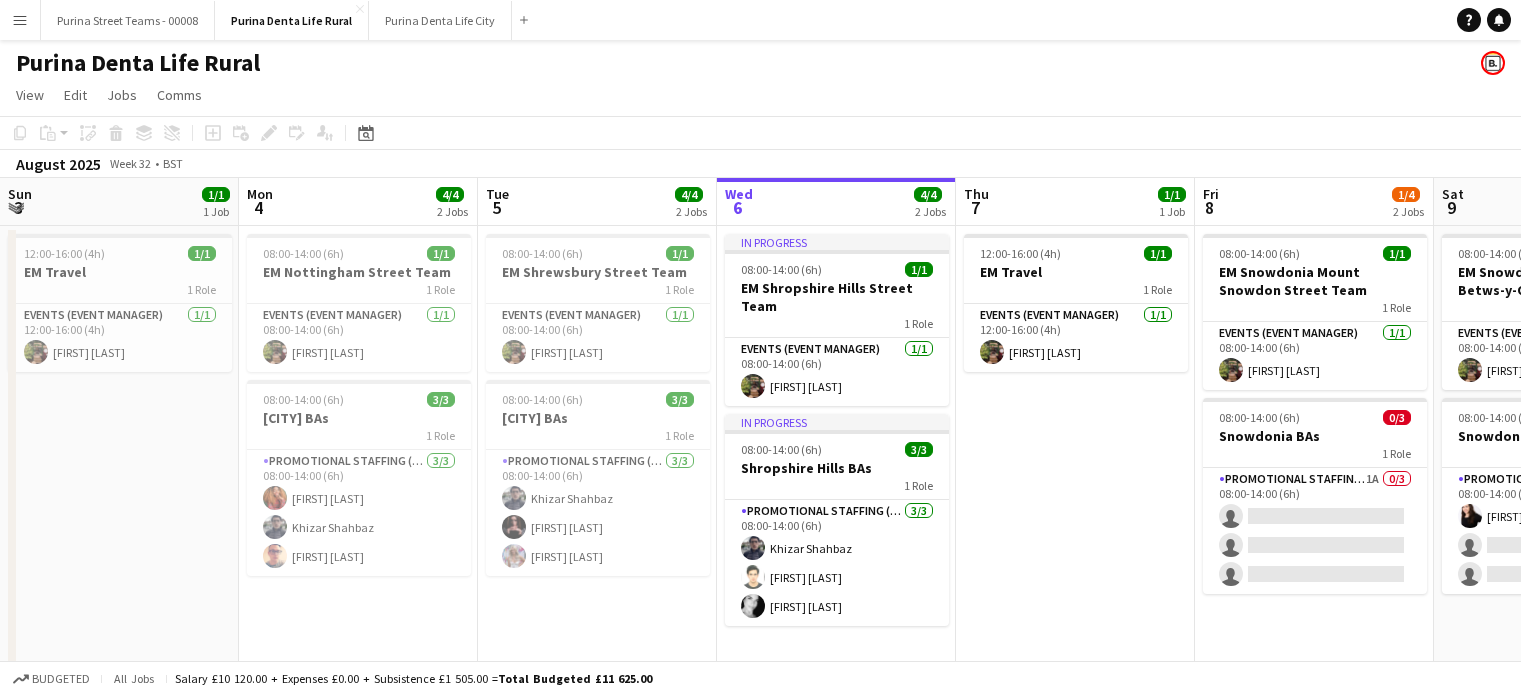 scroll, scrollTop: 0, scrollLeft: 0, axis: both 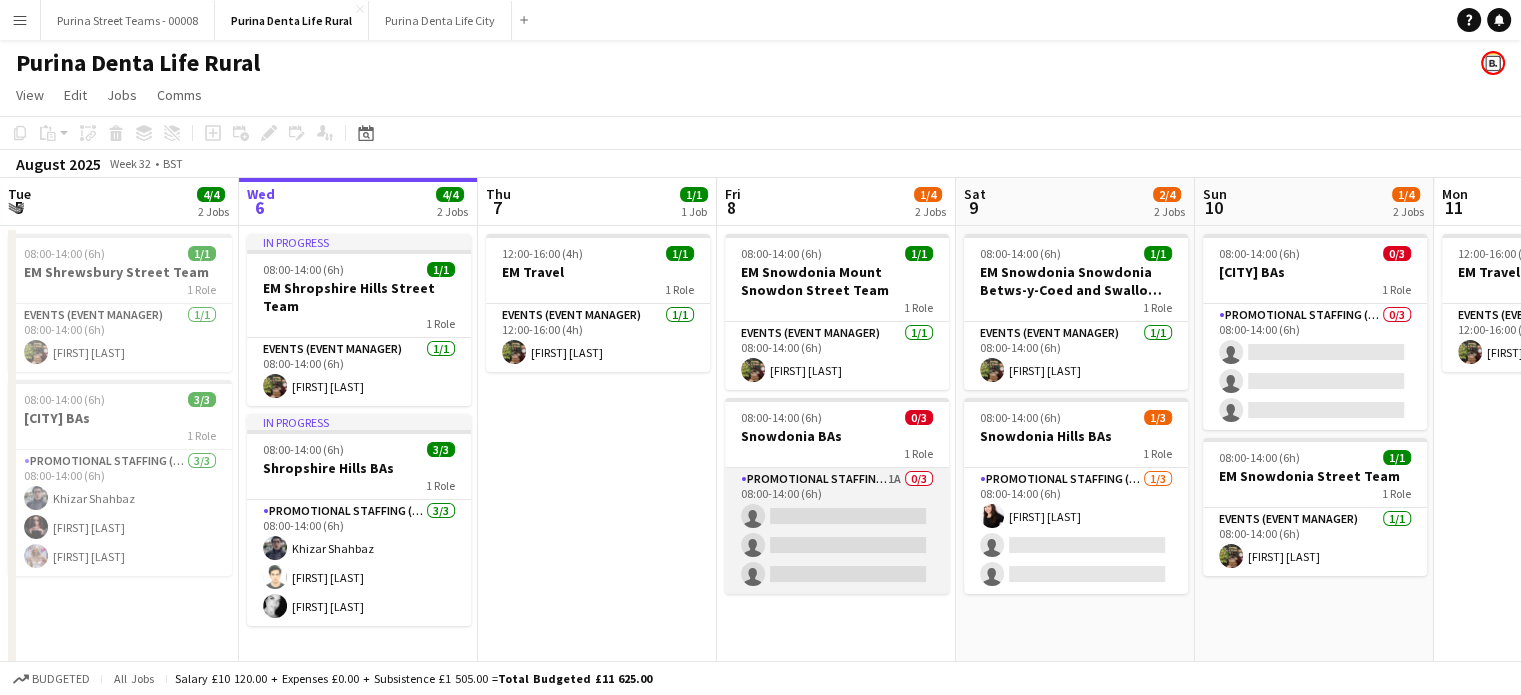 click on "Promotional Staffing (Brand Ambassadors)   1A   0/3   08:00-14:00 (6h)
single-neutral-actions
single-neutral-actions
single-neutral-actions" at bounding box center (837, 531) 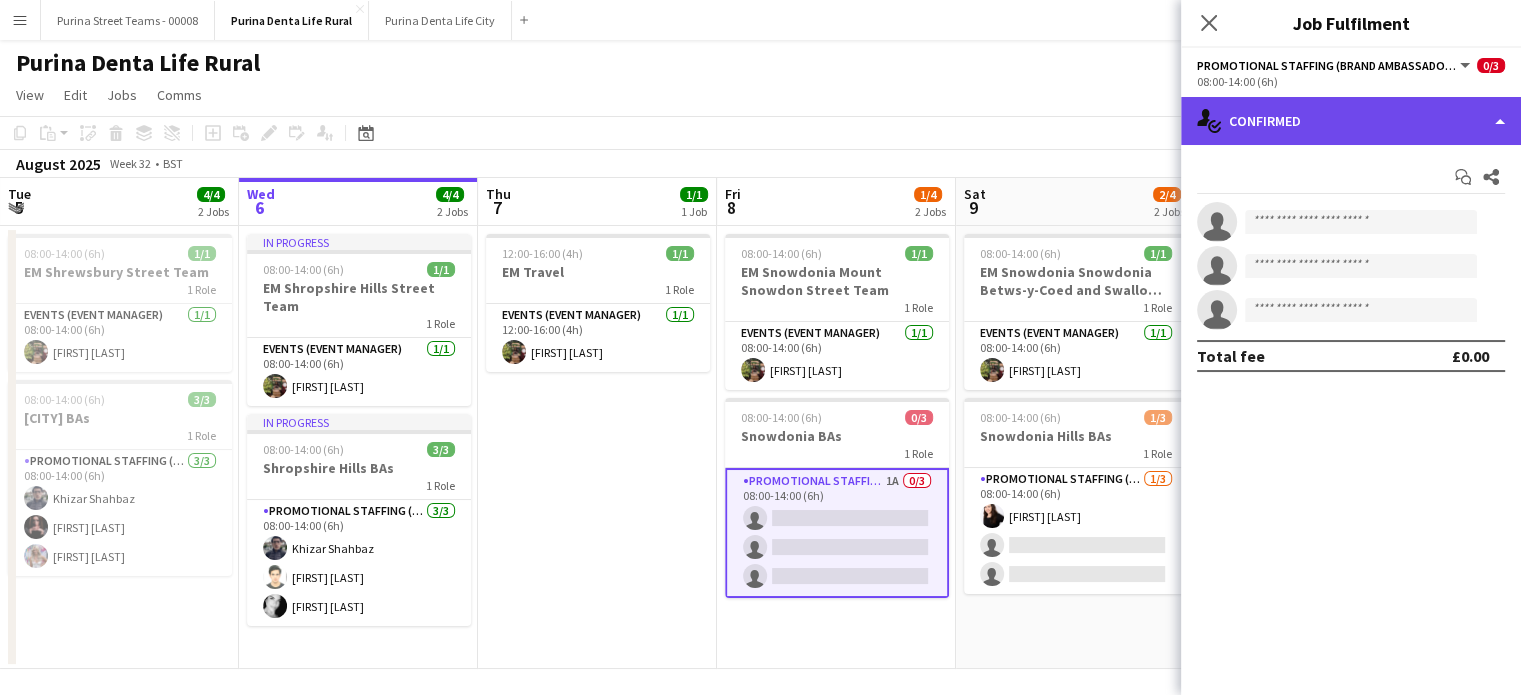 click on "single-neutral-actions-check-2
Confirmed" 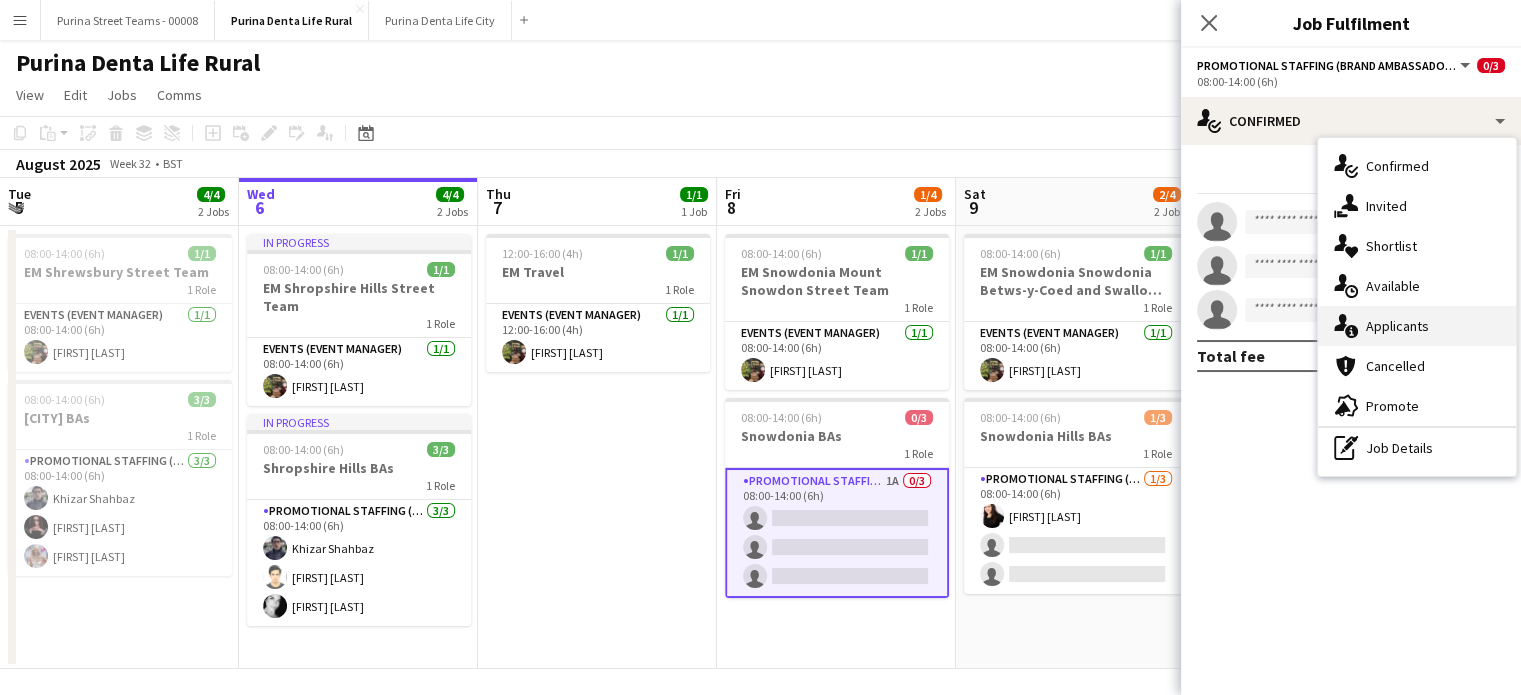 click on "single-neutral-actions-information
Applicants" at bounding box center [1417, 326] 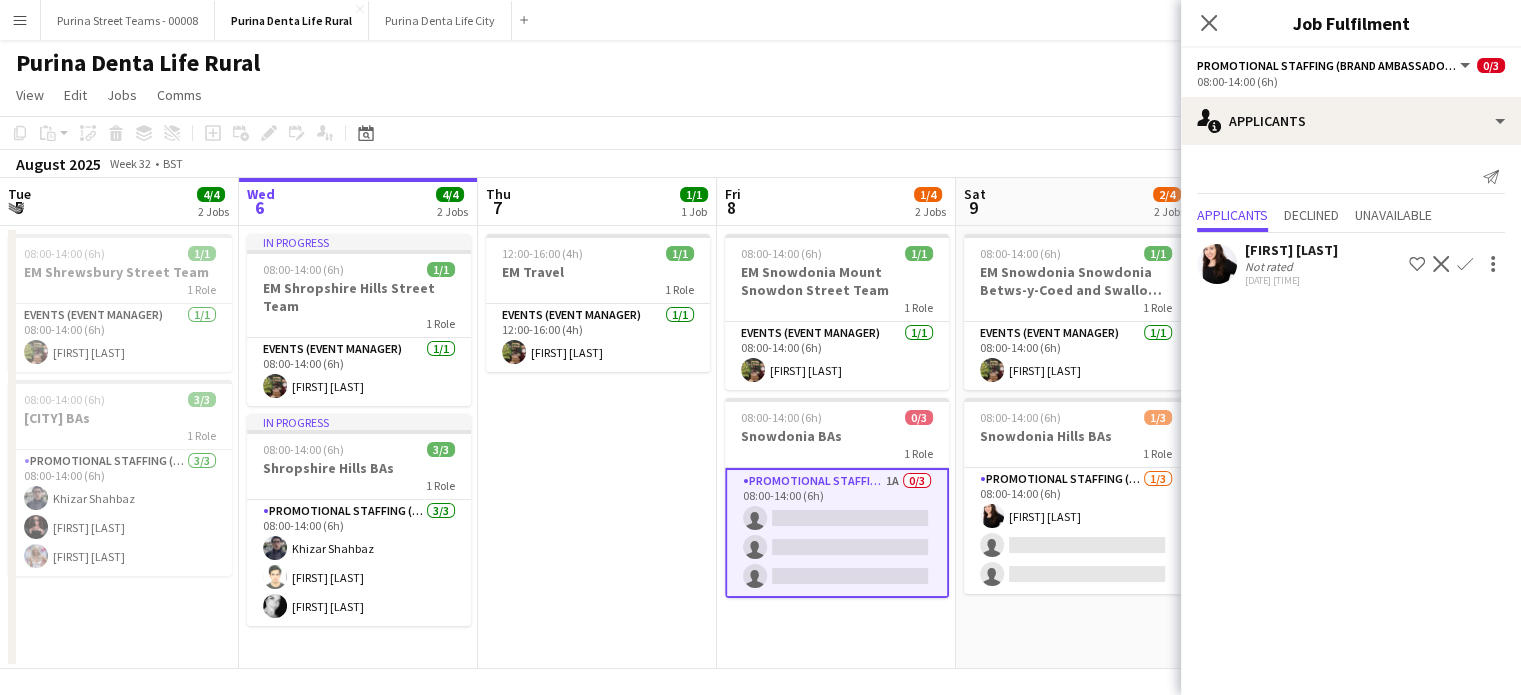 click on "08:00-14:00 (6h)    1/1   EM Snowdonia Snowdonia Betws-y-Coed and Swallow FallsStreet Team   1 Role   Events (Event Manager)   1/1   08:00-14:00 (6h)
[FIRST] [LAST]     08:00-14:00 (6h)    1/3   Snowdonia Hills BAs   1 Role   Promotional Staffing (Brand Ambassadors)   1/3   08:00-14:00 (6h)
[FIRST] [LAST]
single-neutral-actions
single-neutral-actions" at bounding box center [1075, 447] 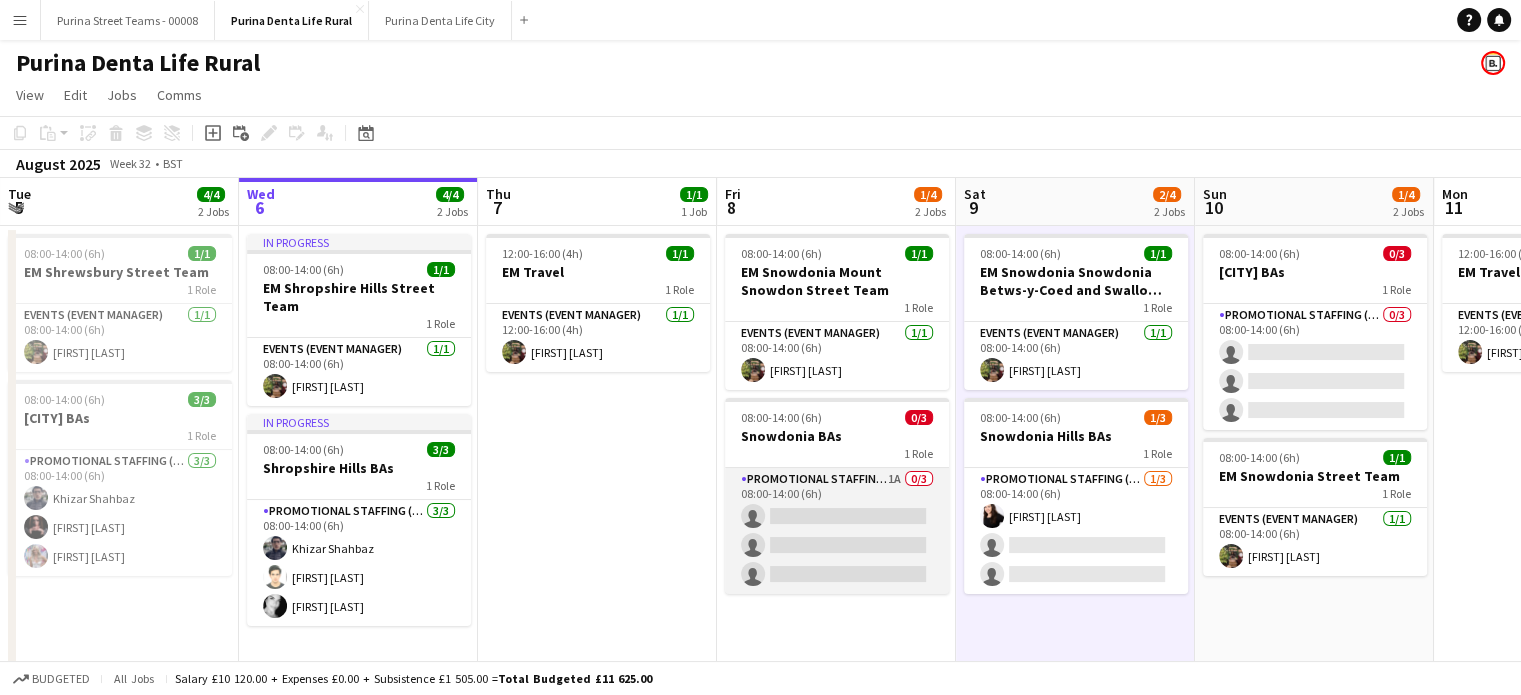 click on "Promotional Staffing (Brand Ambassadors)   1A   0/3   08:00-14:00 (6h)
single-neutral-actions
single-neutral-actions
single-neutral-actions" at bounding box center [837, 531] 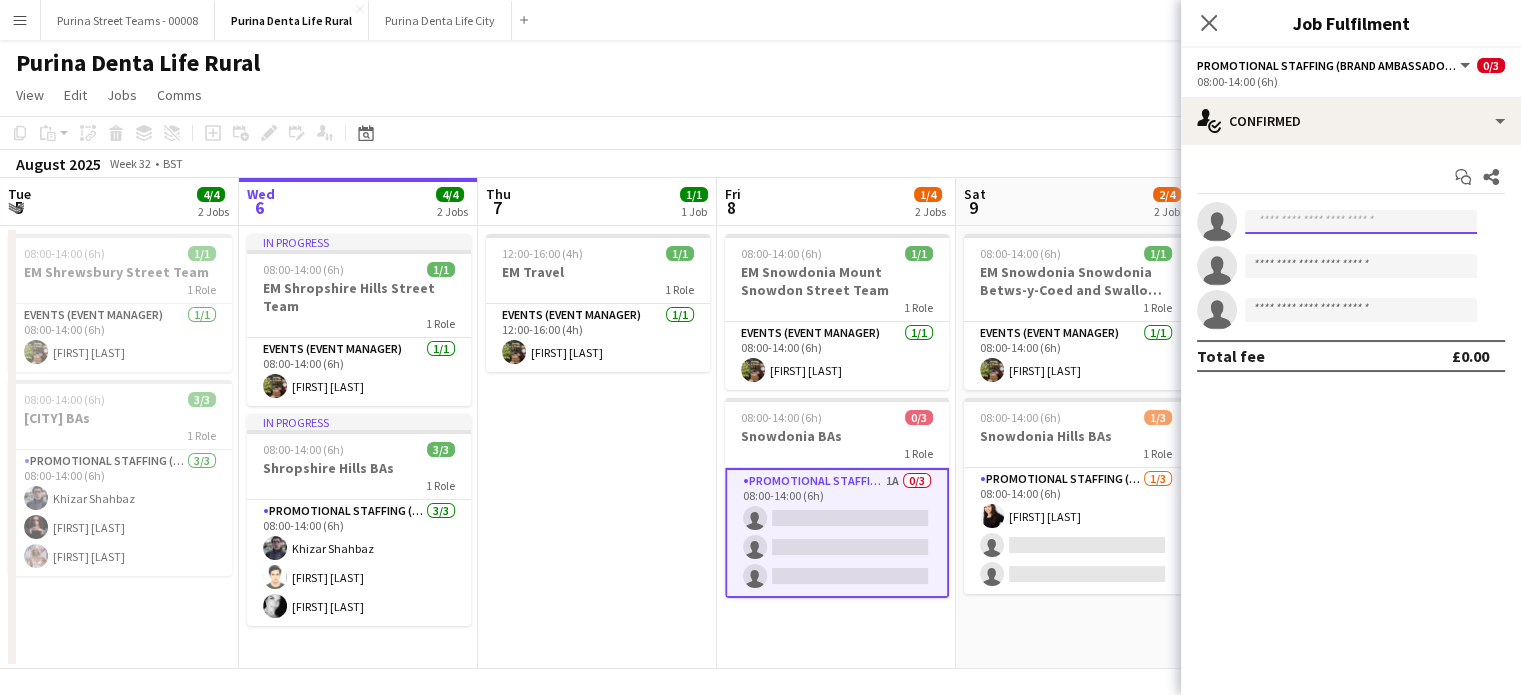 click at bounding box center (1361, 222) 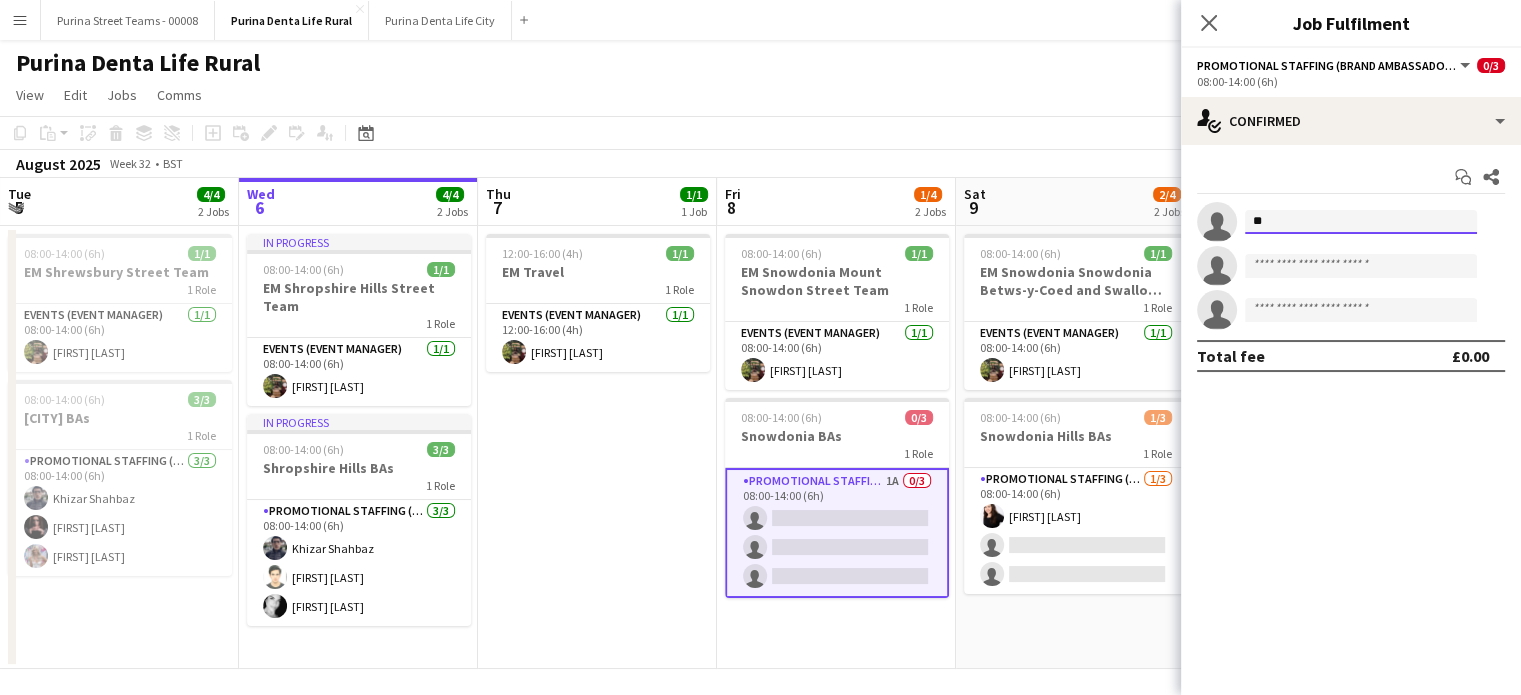 type on "*" 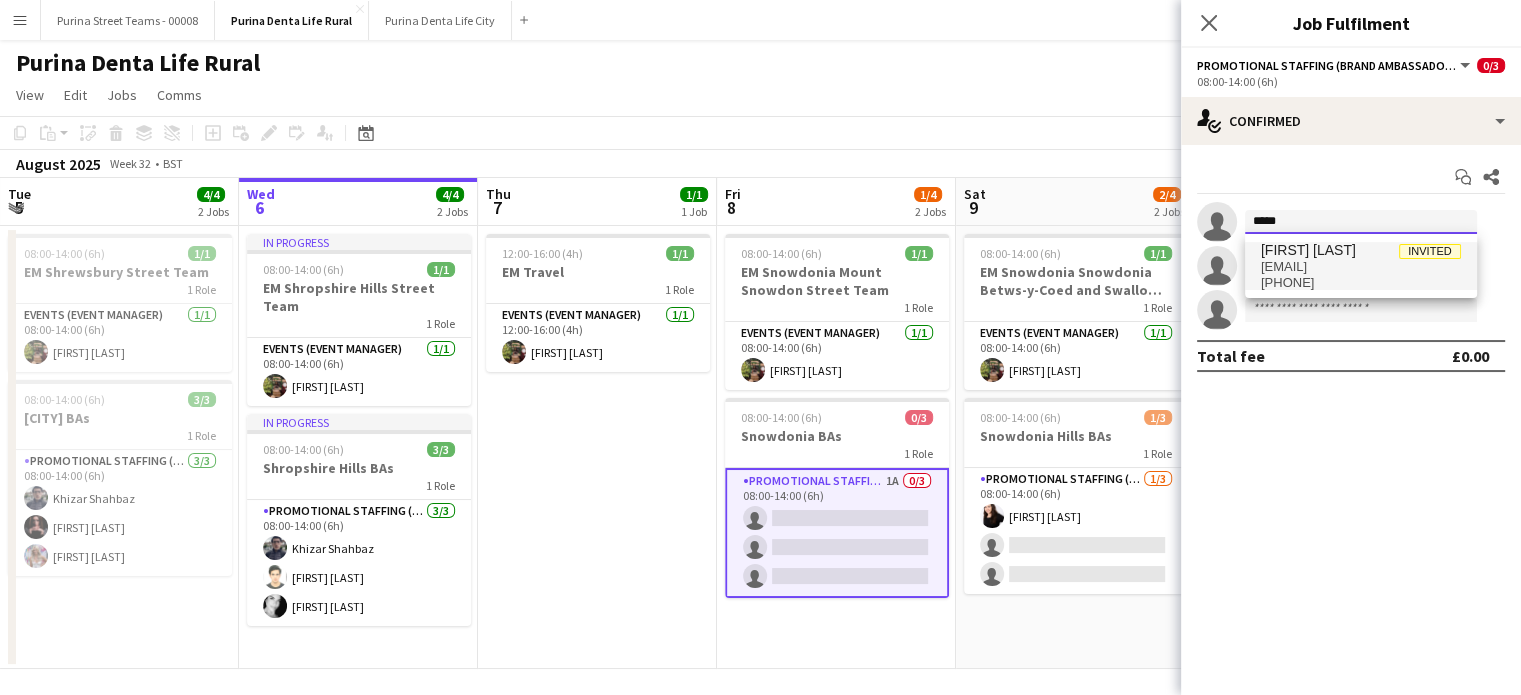 drag, startPoint x: 1316, startPoint y: 220, endPoint x: 1274, endPoint y: 244, distance: 48.373547 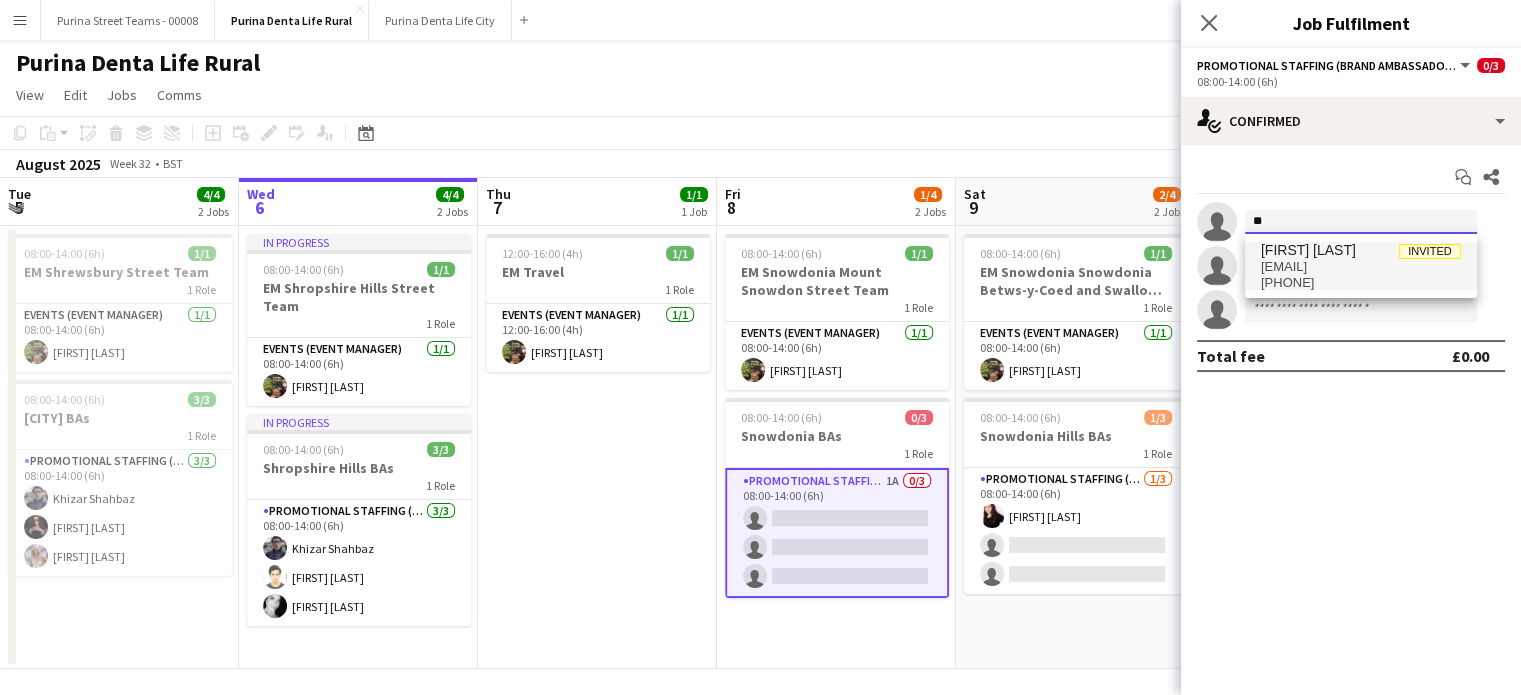 type on "*" 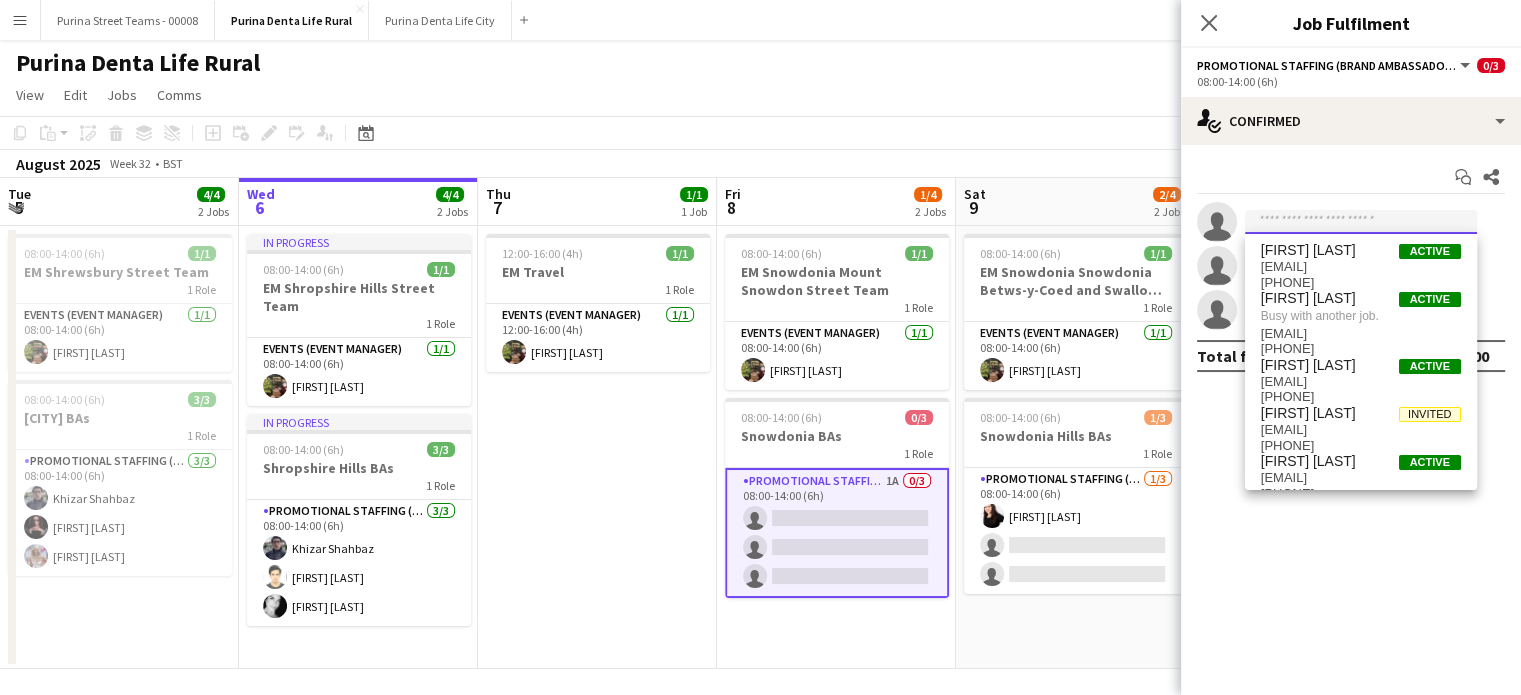 paste on "**********" 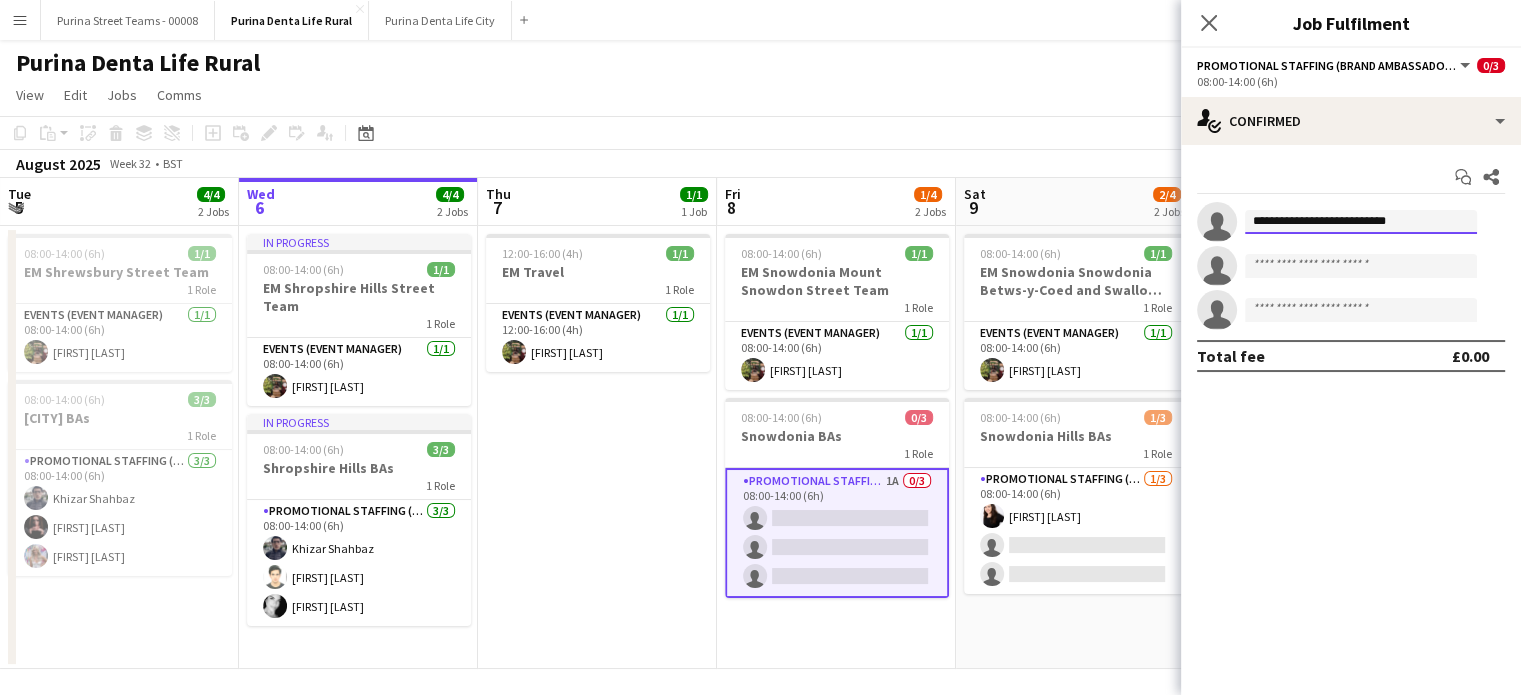 drag, startPoint x: 1426, startPoint y: 219, endPoint x: 1208, endPoint y: 211, distance: 218.14674 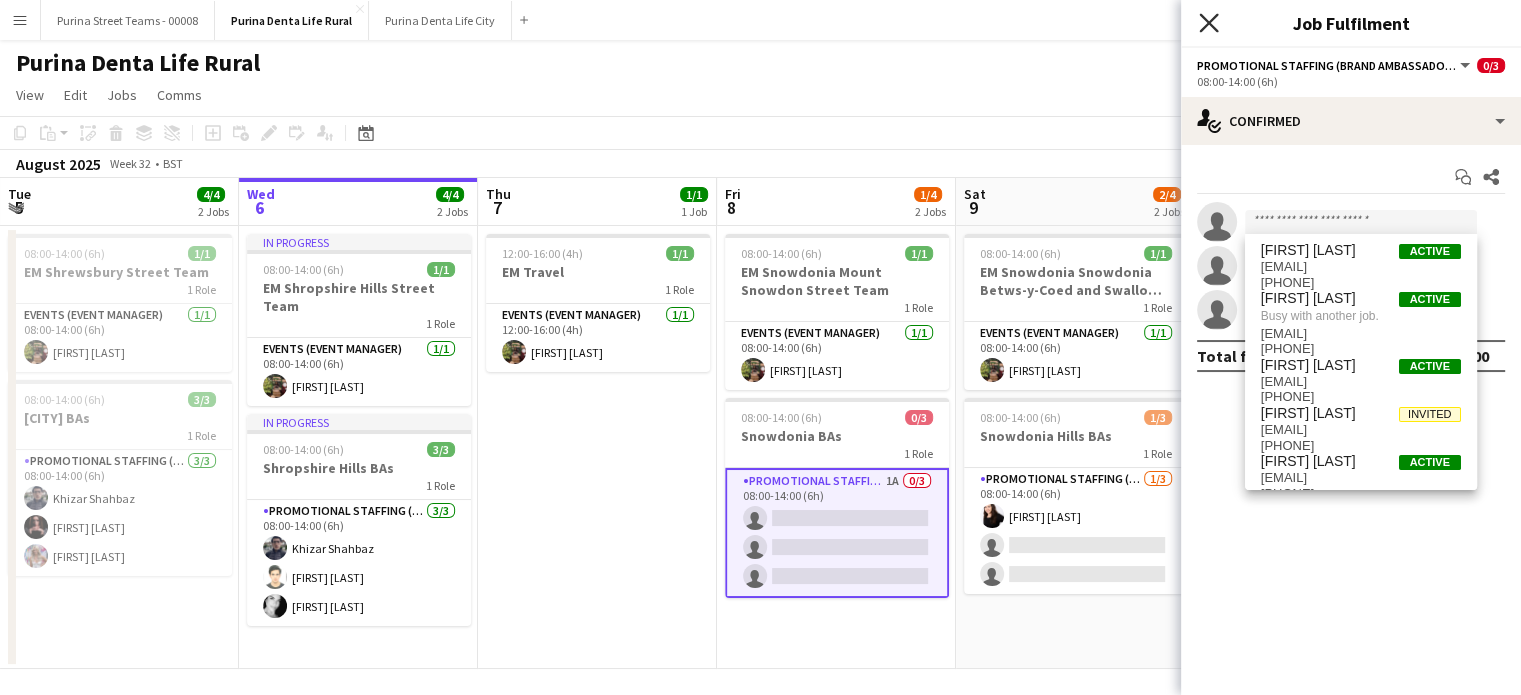 click on "Close pop-in" 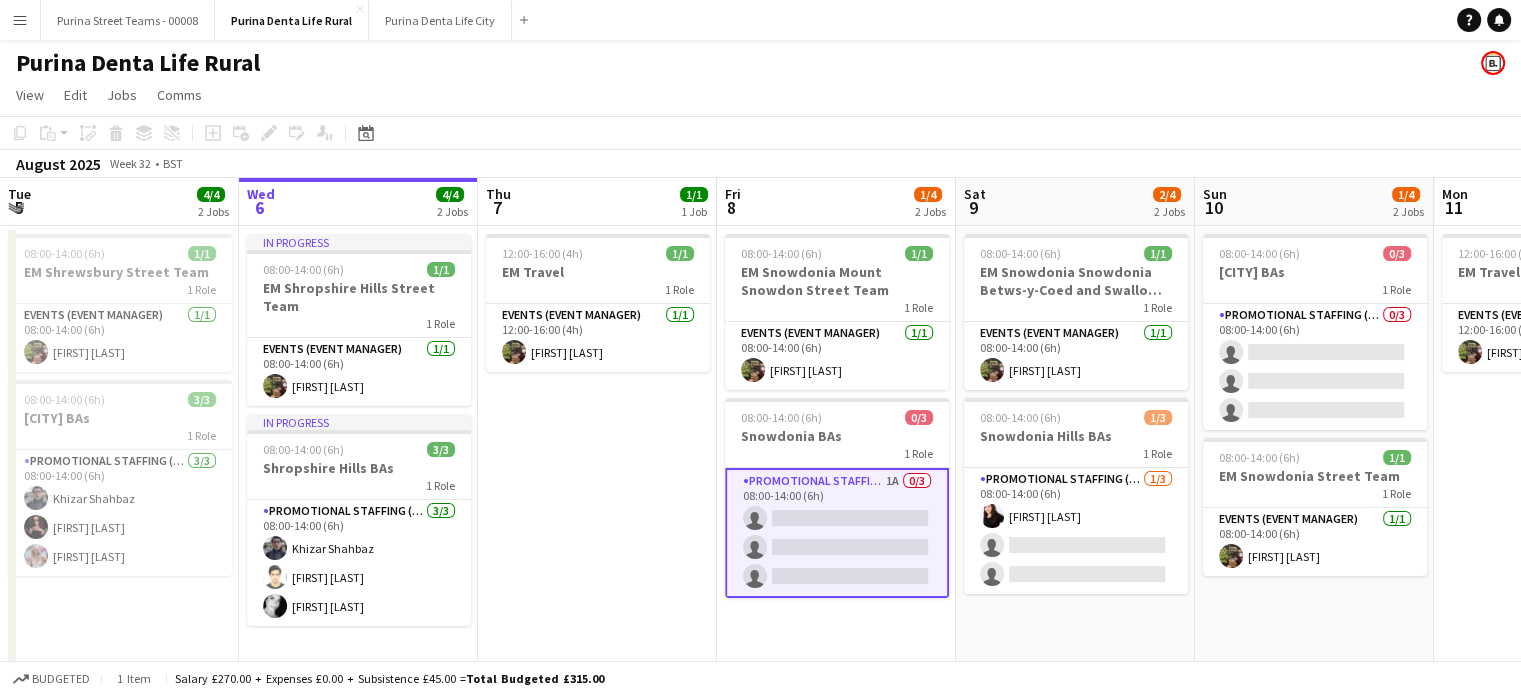 click on "Menu" at bounding box center (20, 20) 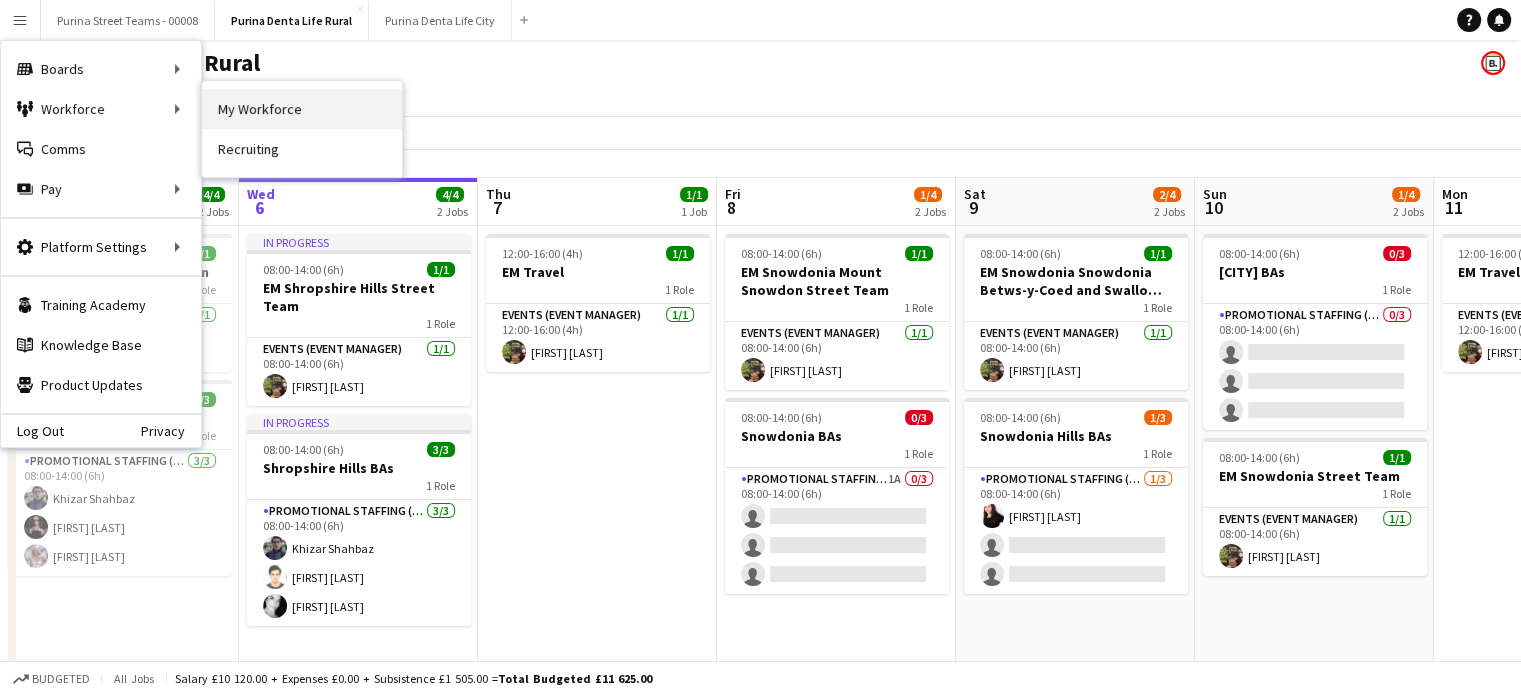 click on "My Workforce" at bounding box center (302, 109) 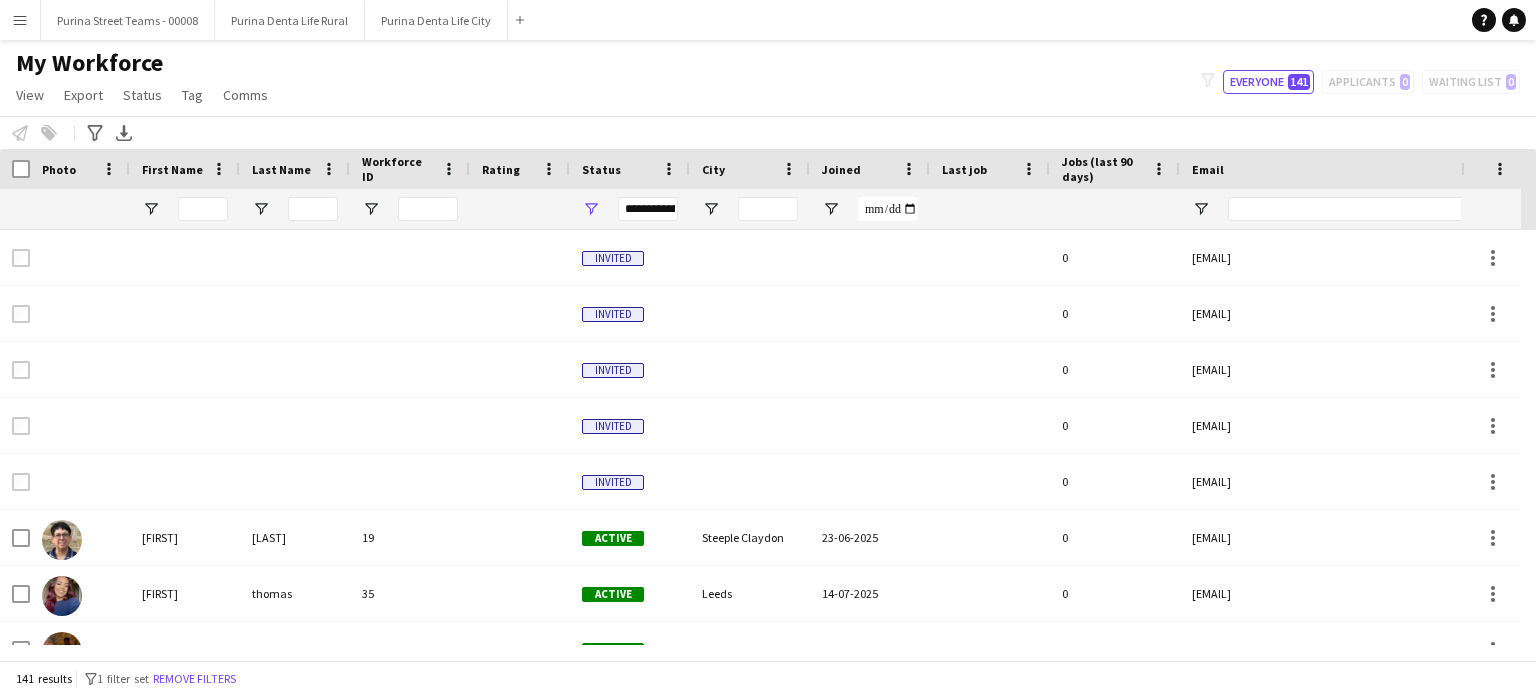 click on "Menu" at bounding box center [20, 20] 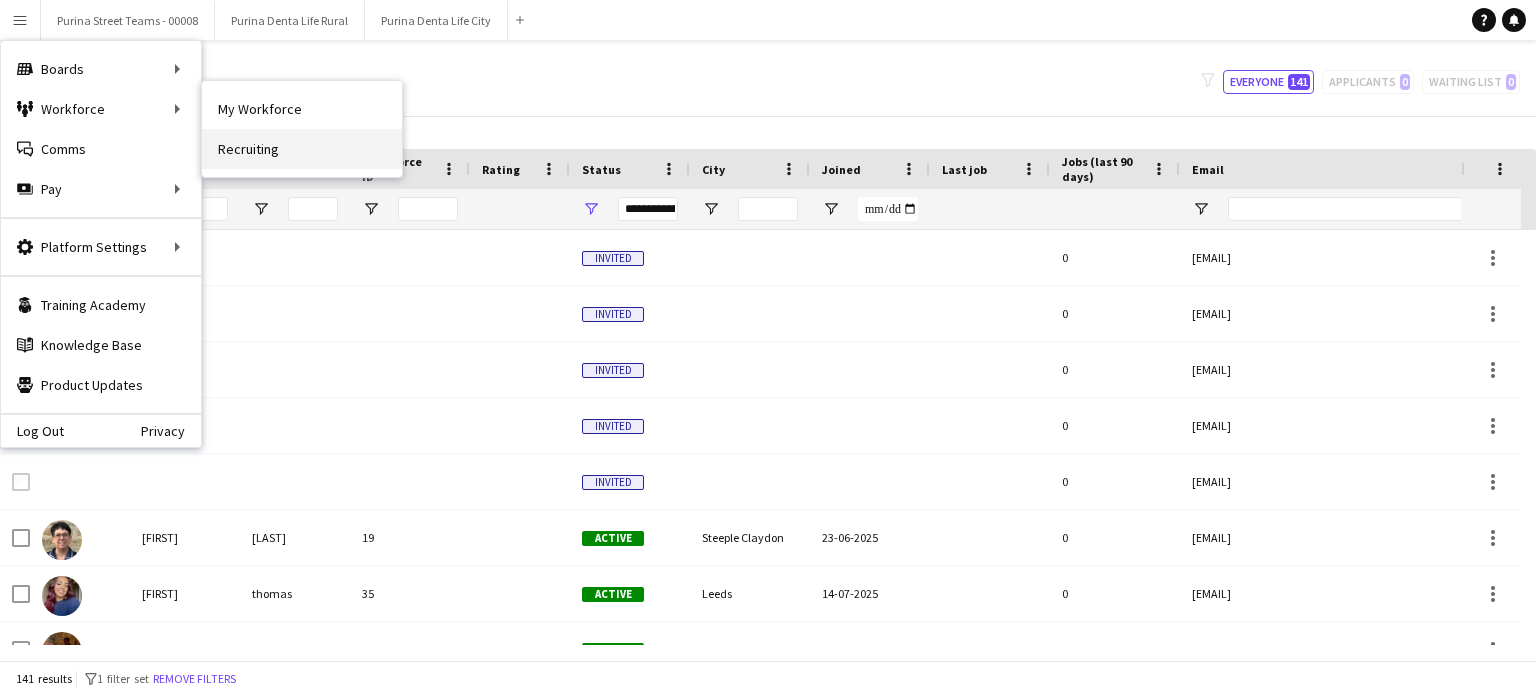 click on "Recruiting" at bounding box center [302, 149] 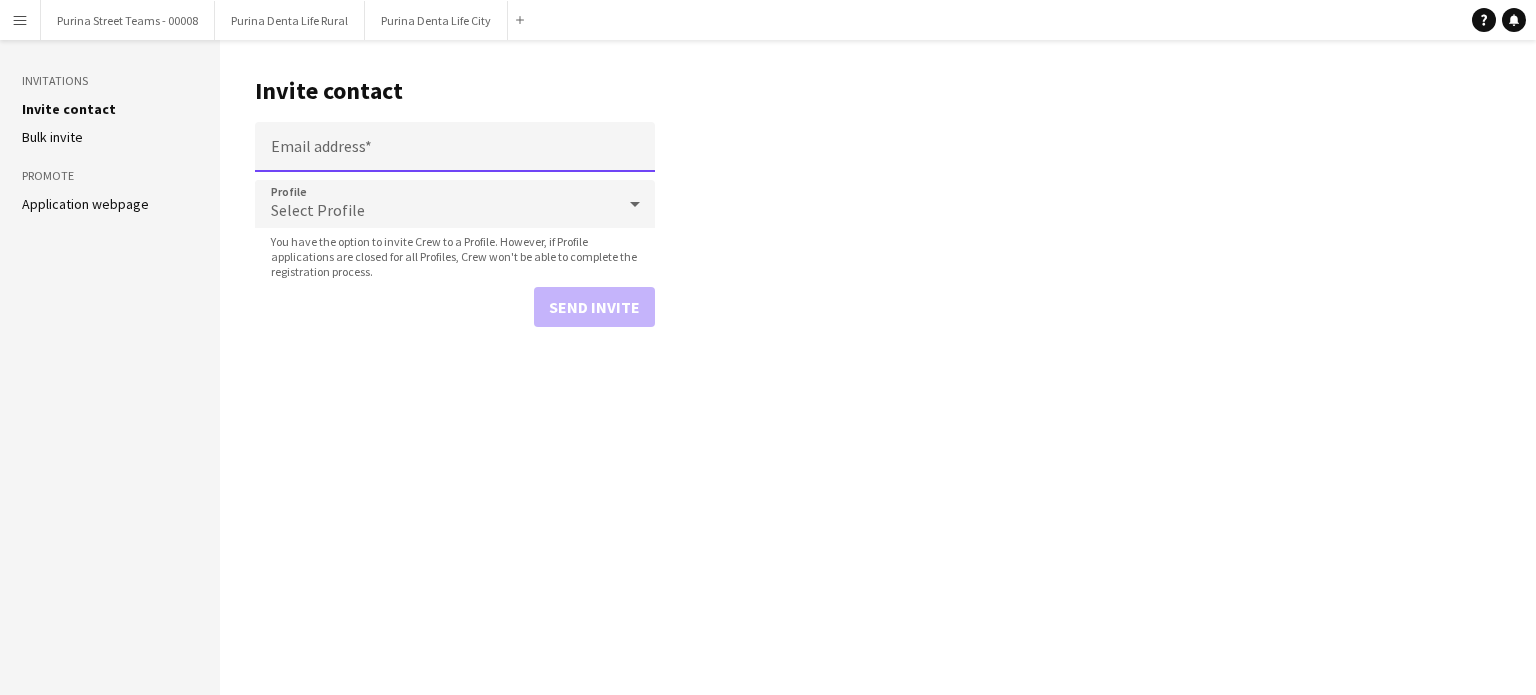 click on "Email address" at bounding box center (455, 147) 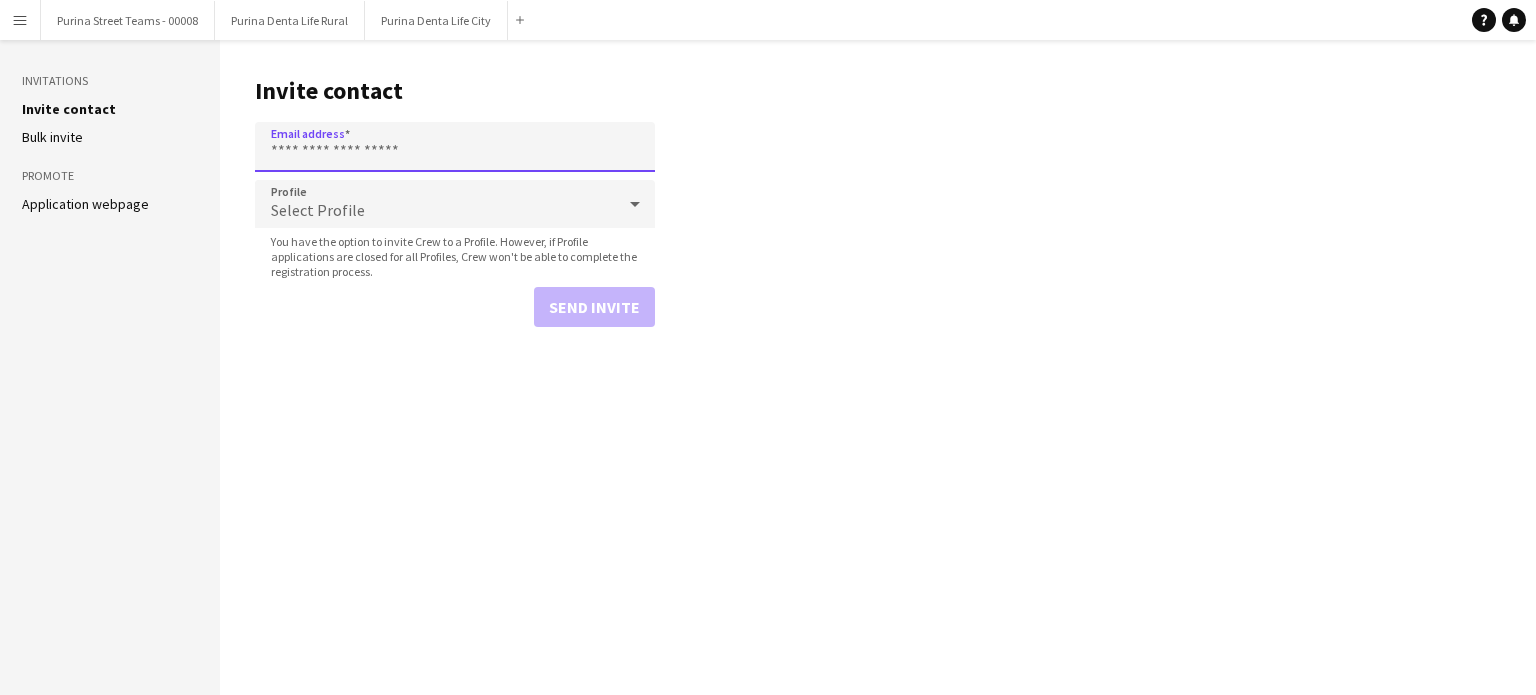 paste on "**********" 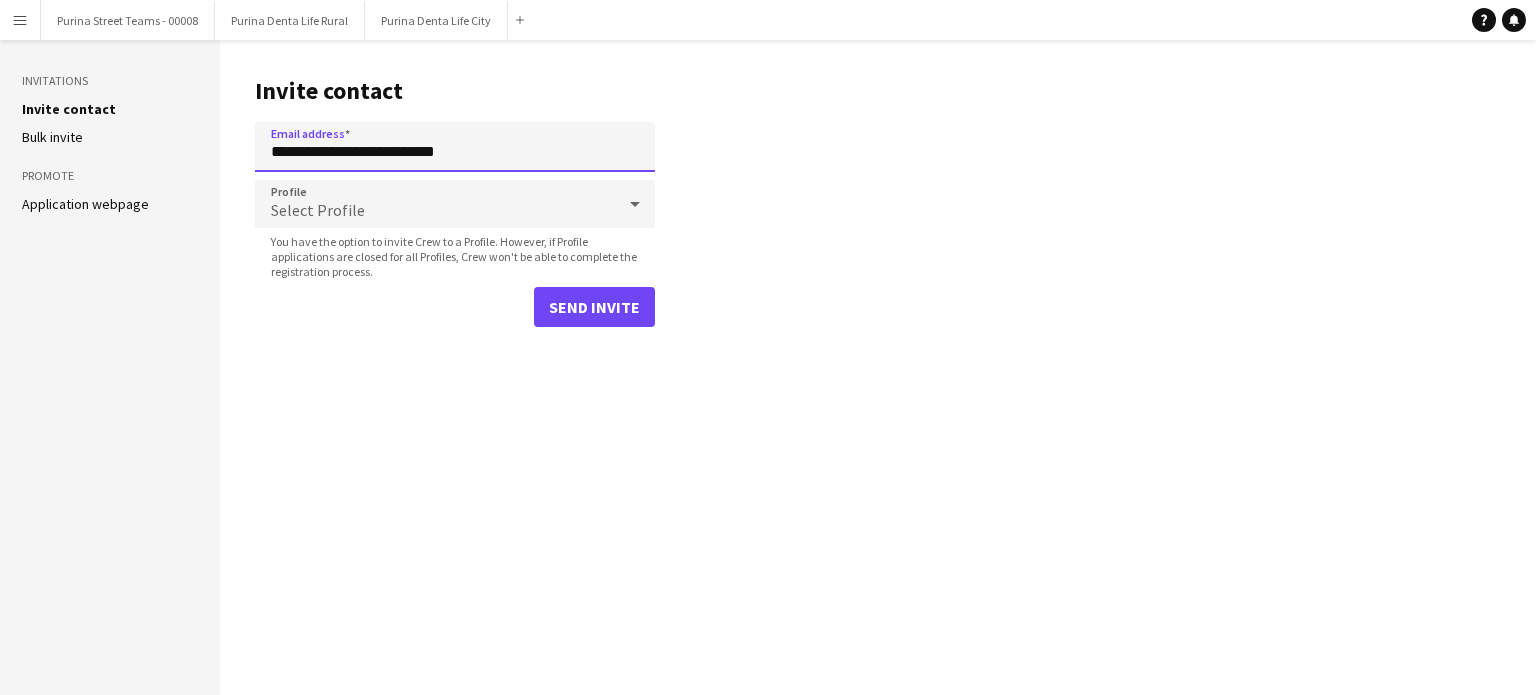 type on "**********" 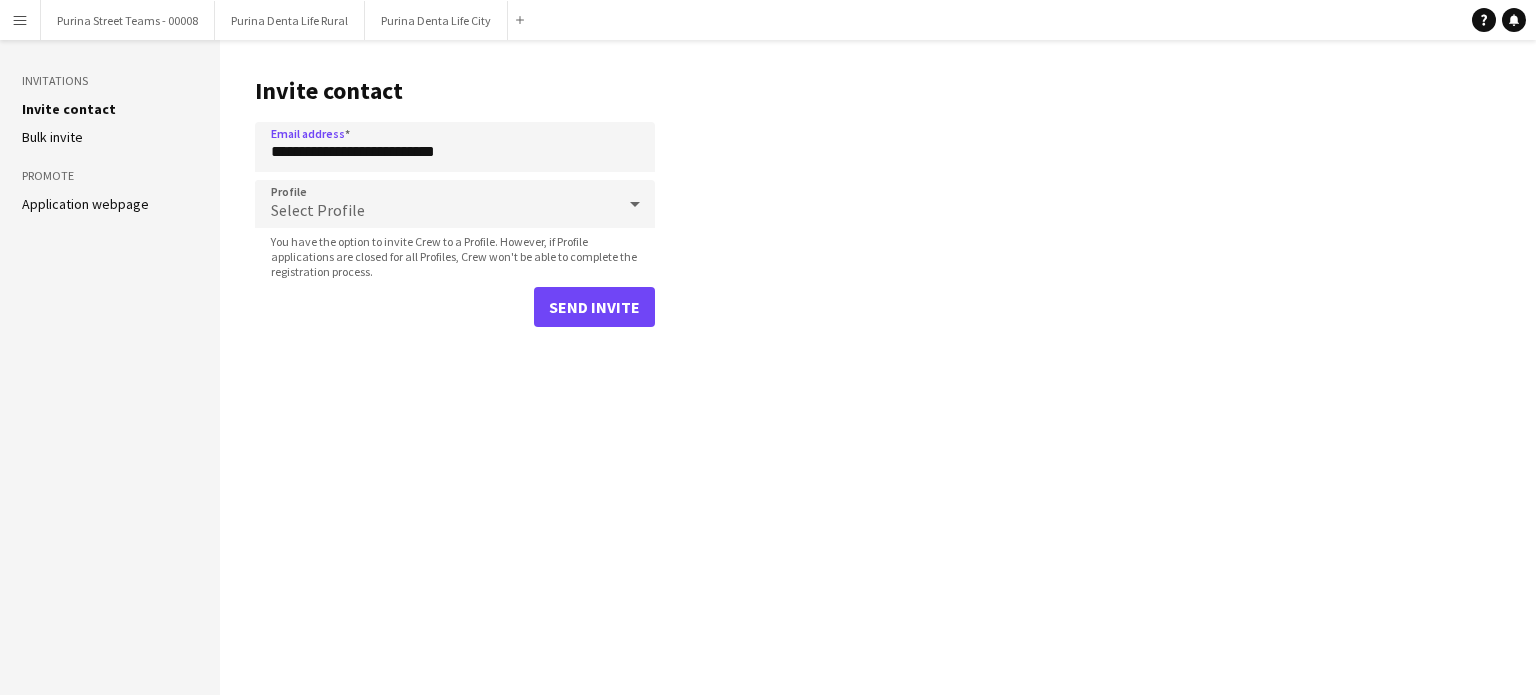 click on "**********" 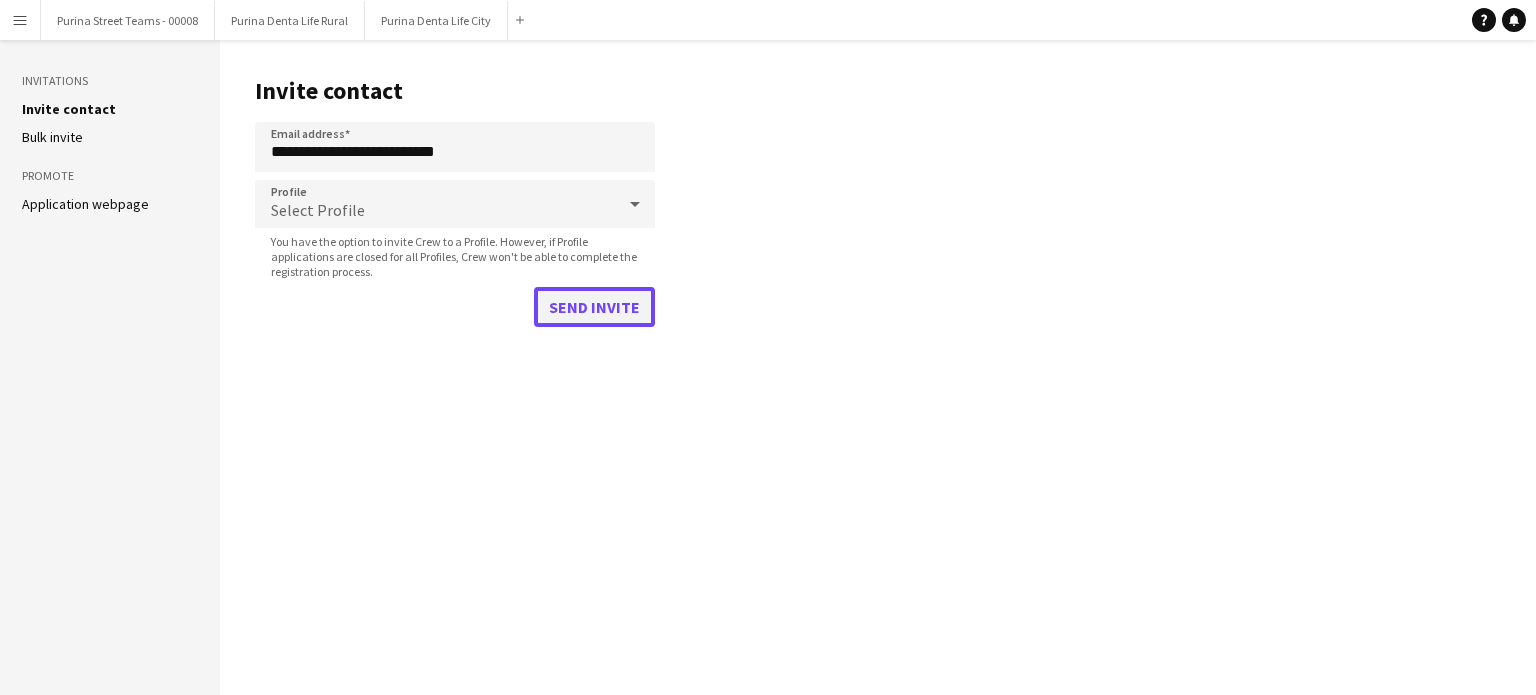 click on "Send invite" 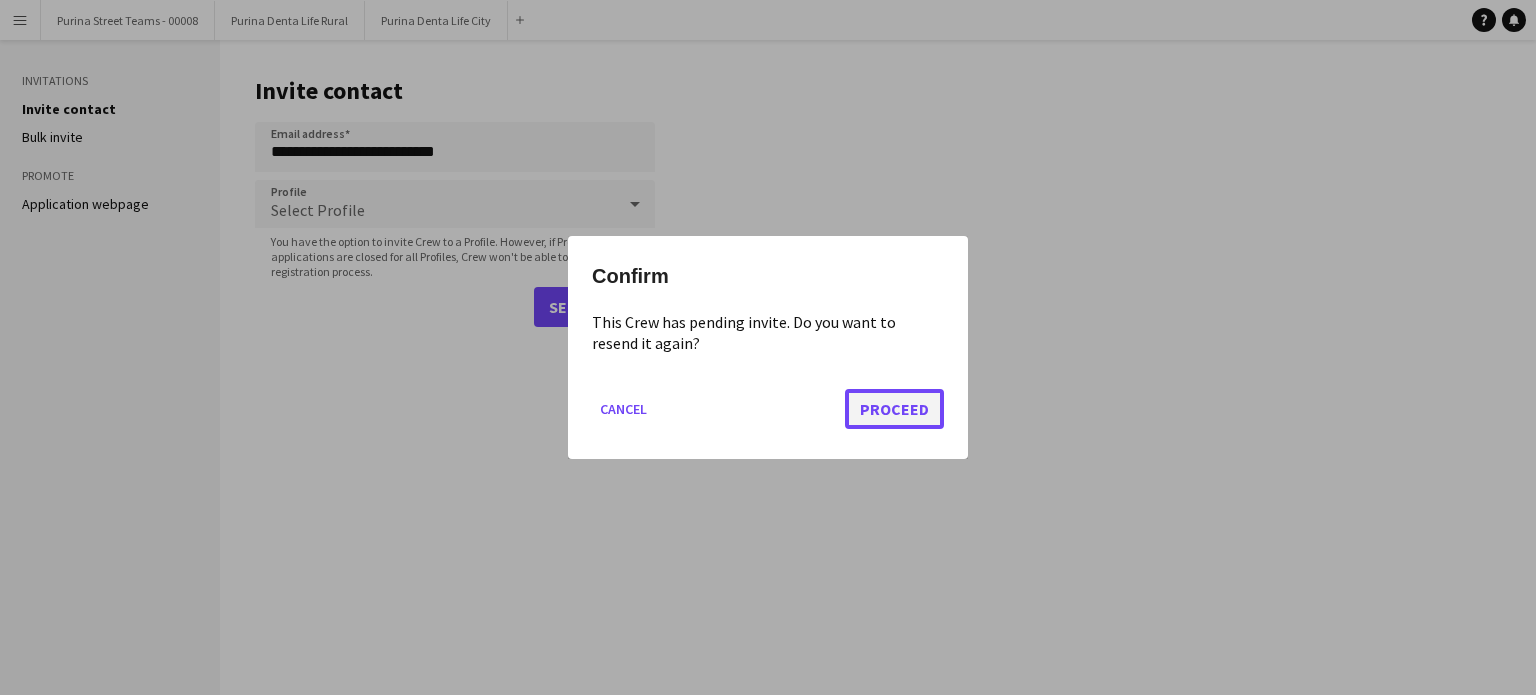 click on "Proceed" 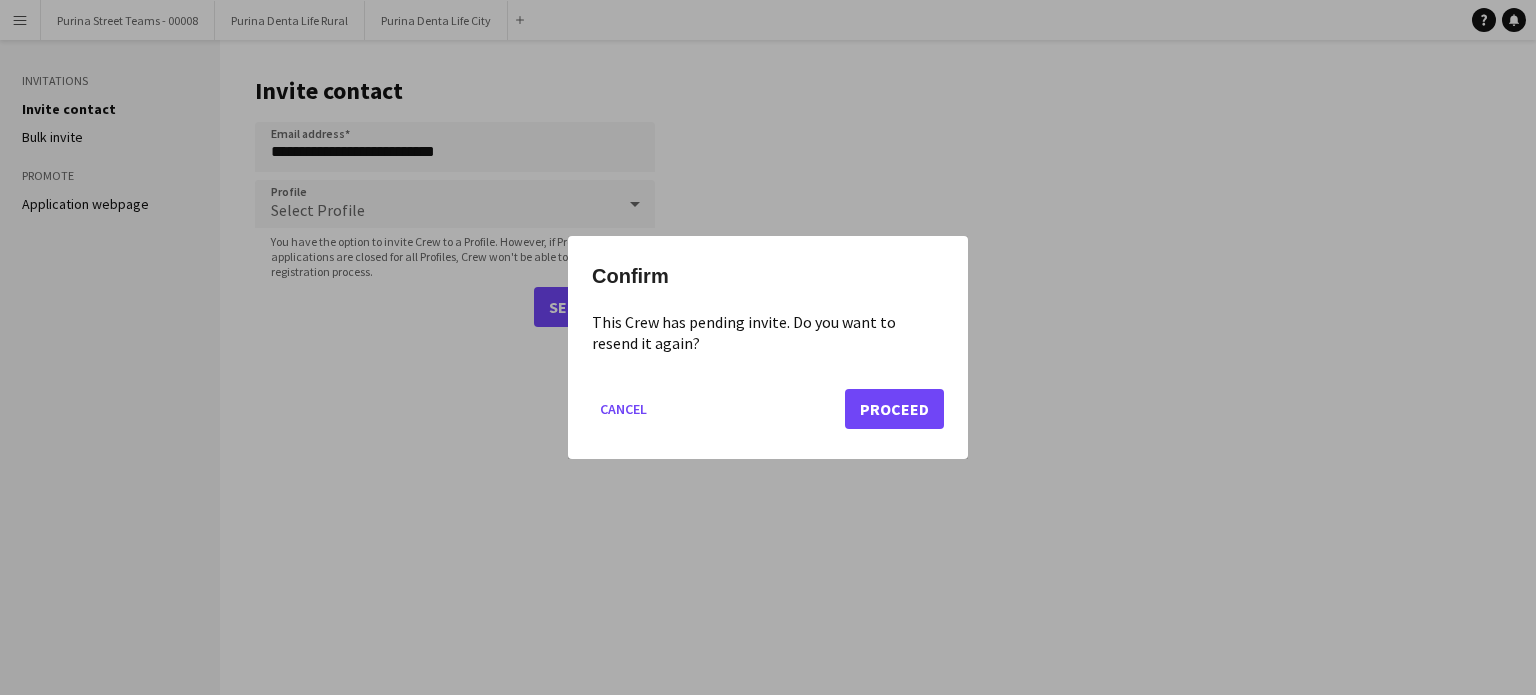 type 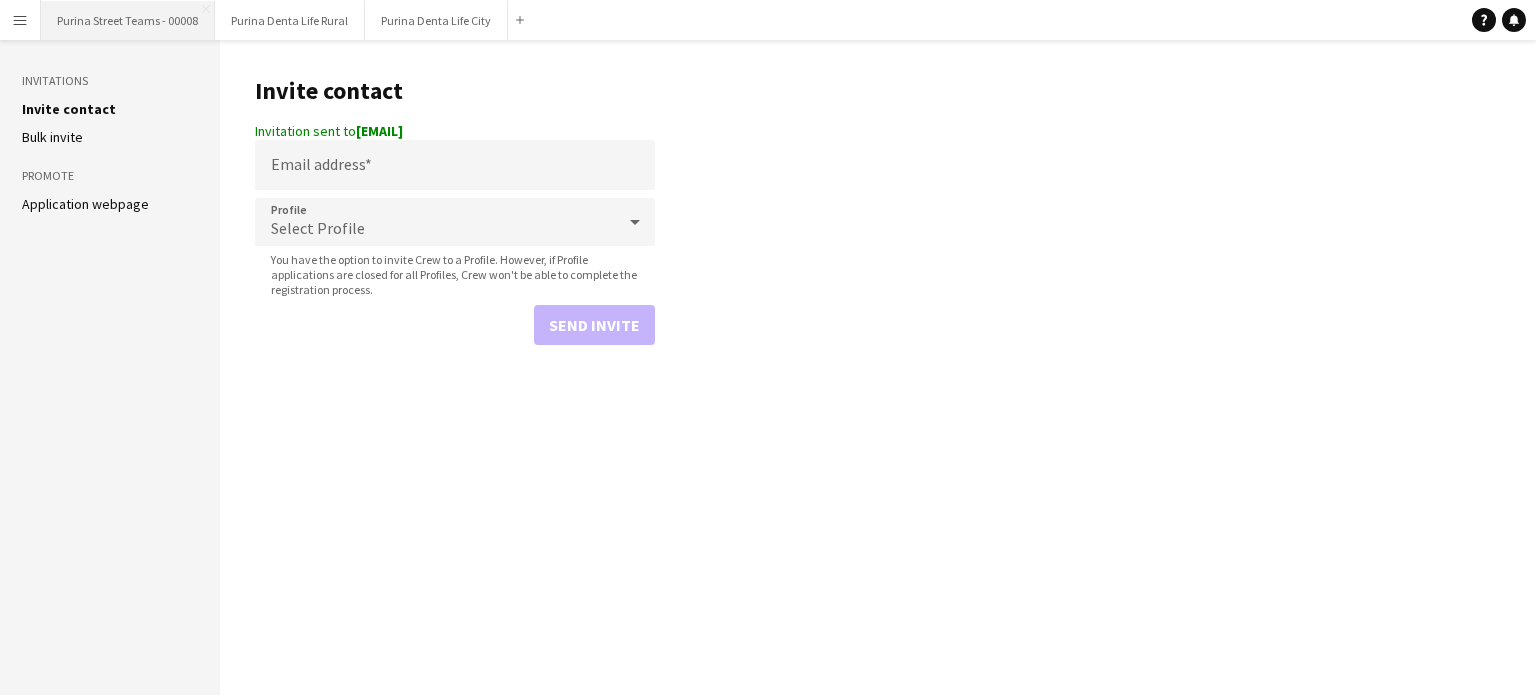 click on "Purina Street Teams - 00008
Close" at bounding box center (128, 20) 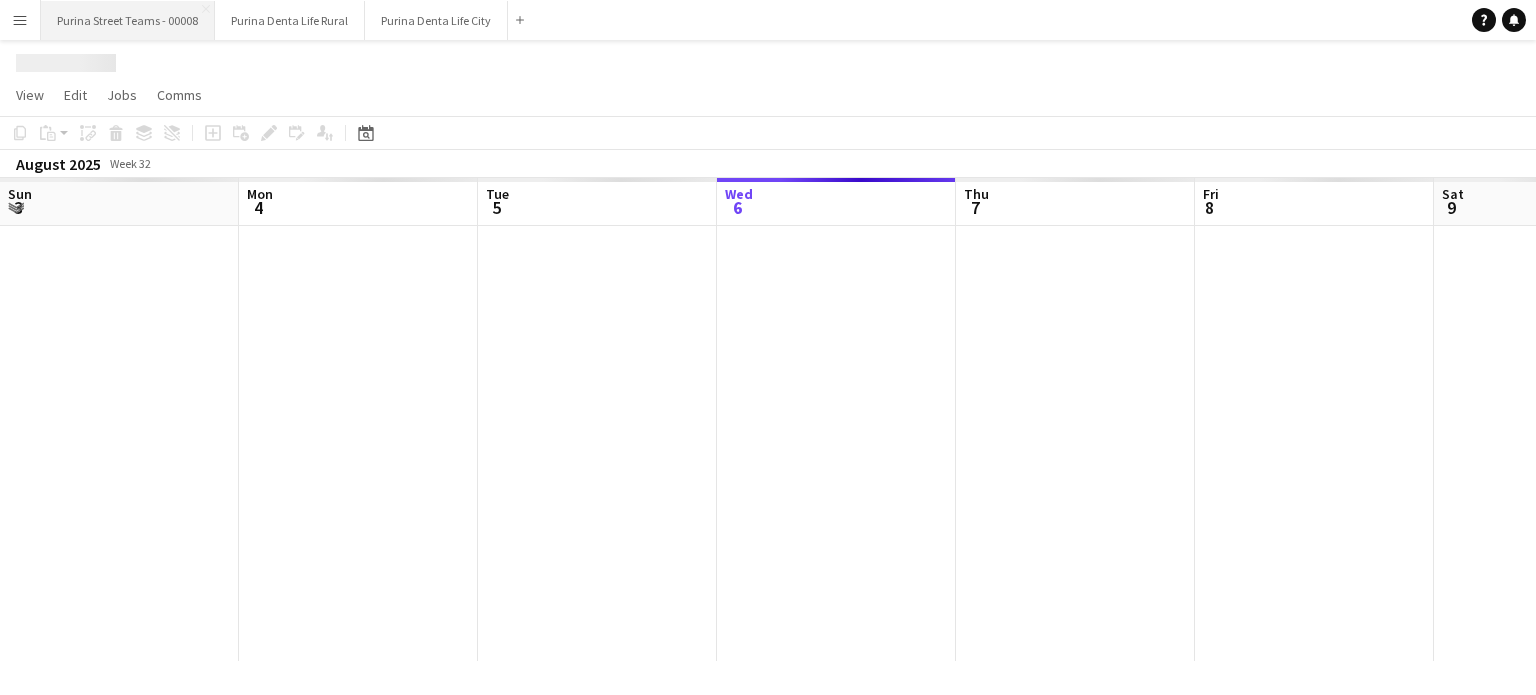 scroll, scrollTop: 0, scrollLeft: 478, axis: horizontal 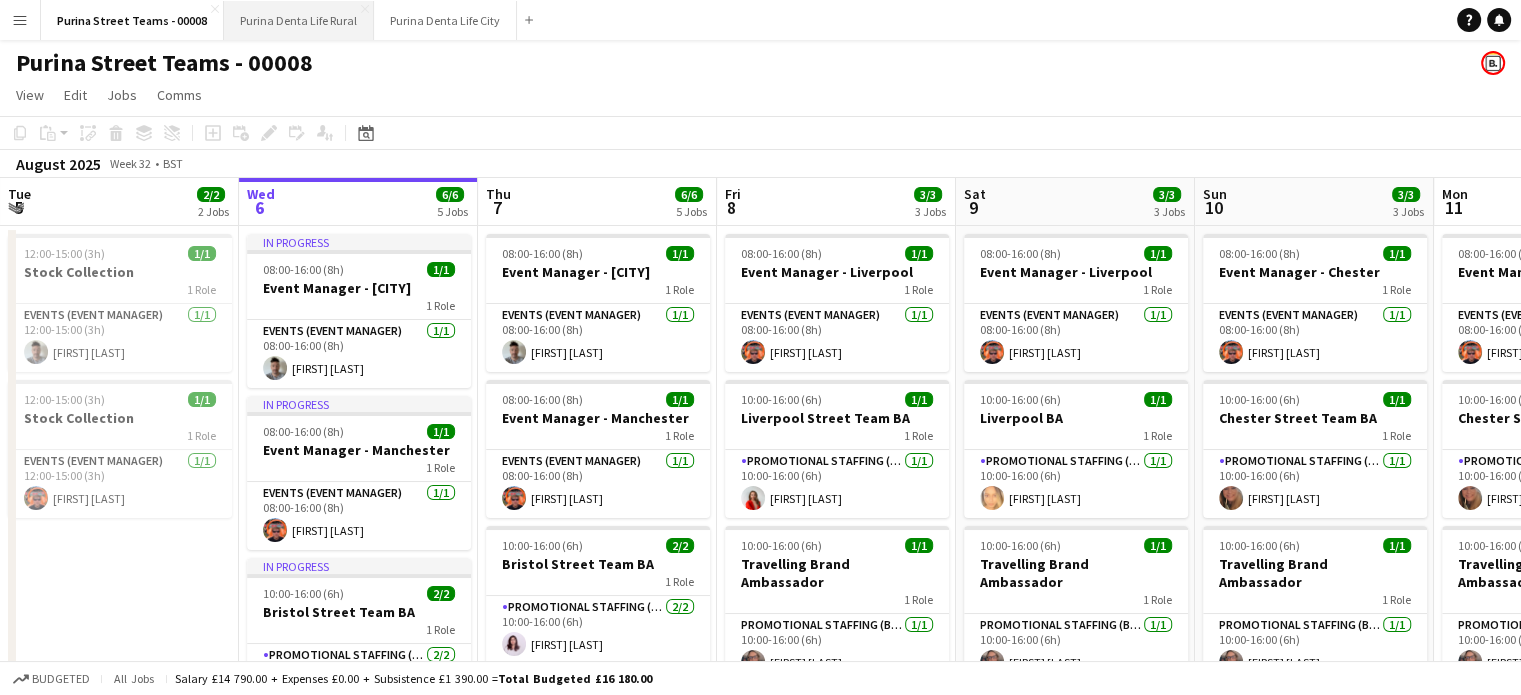 click on "Purina Denta Life Rural
Close" at bounding box center (299, 20) 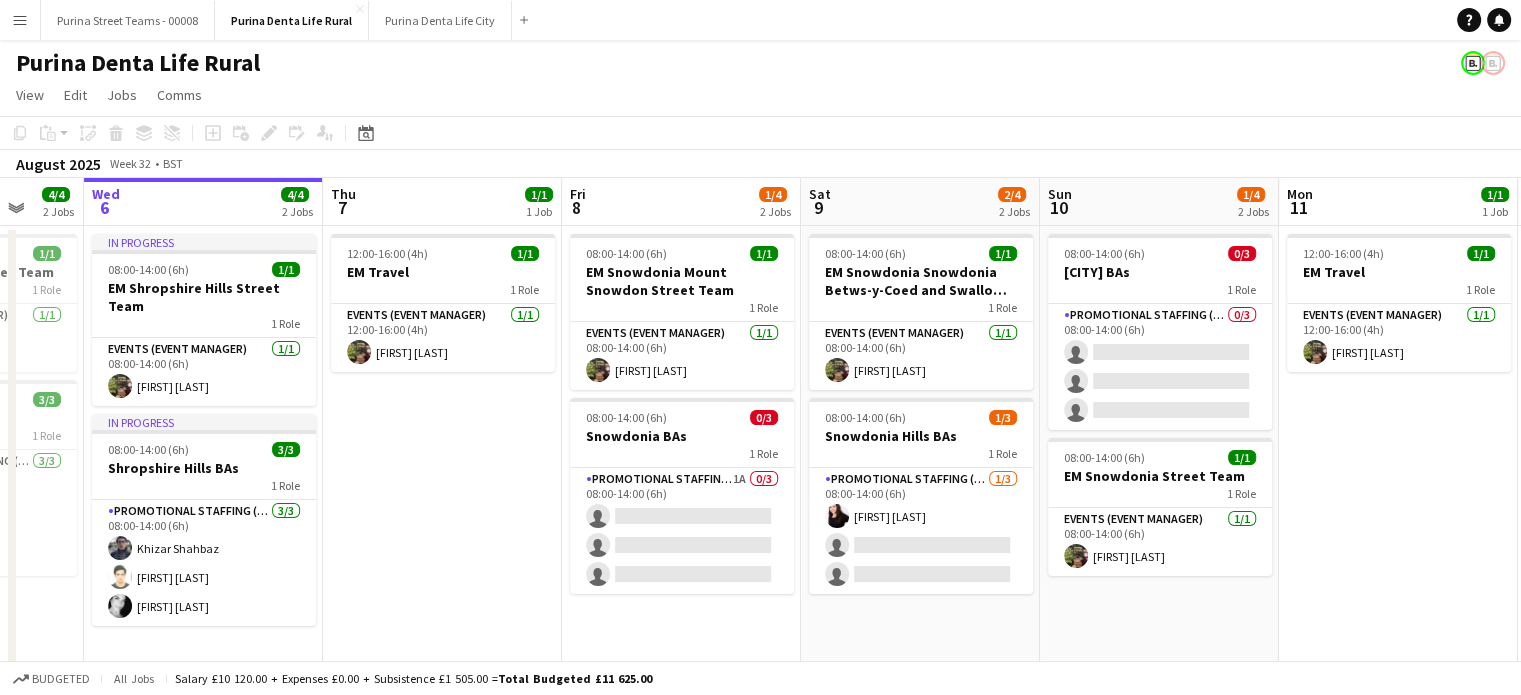 scroll, scrollTop: 0, scrollLeft: 638, axis: horizontal 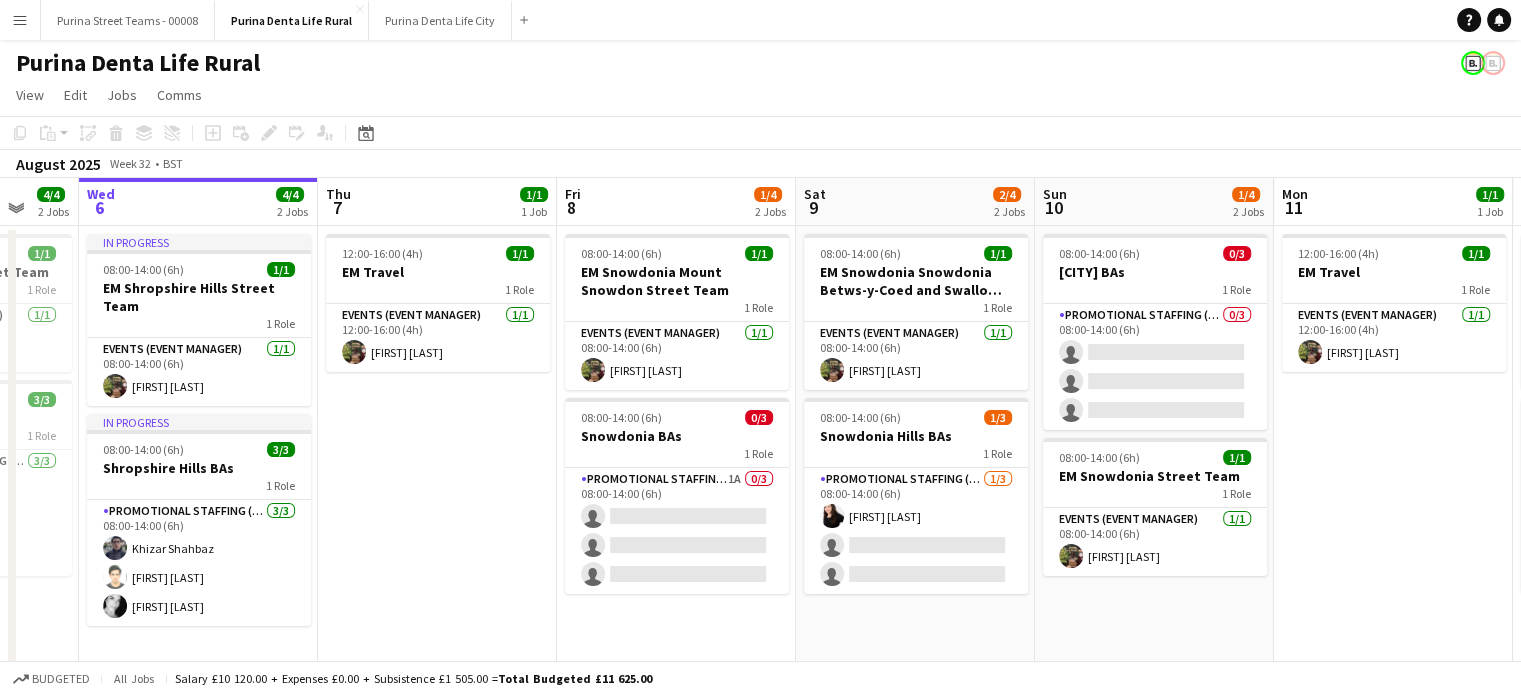 drag, startPoint x: 1072, startPoint y: 578, endPoint x: 912, endPoint y: 556, distance: 161.50542 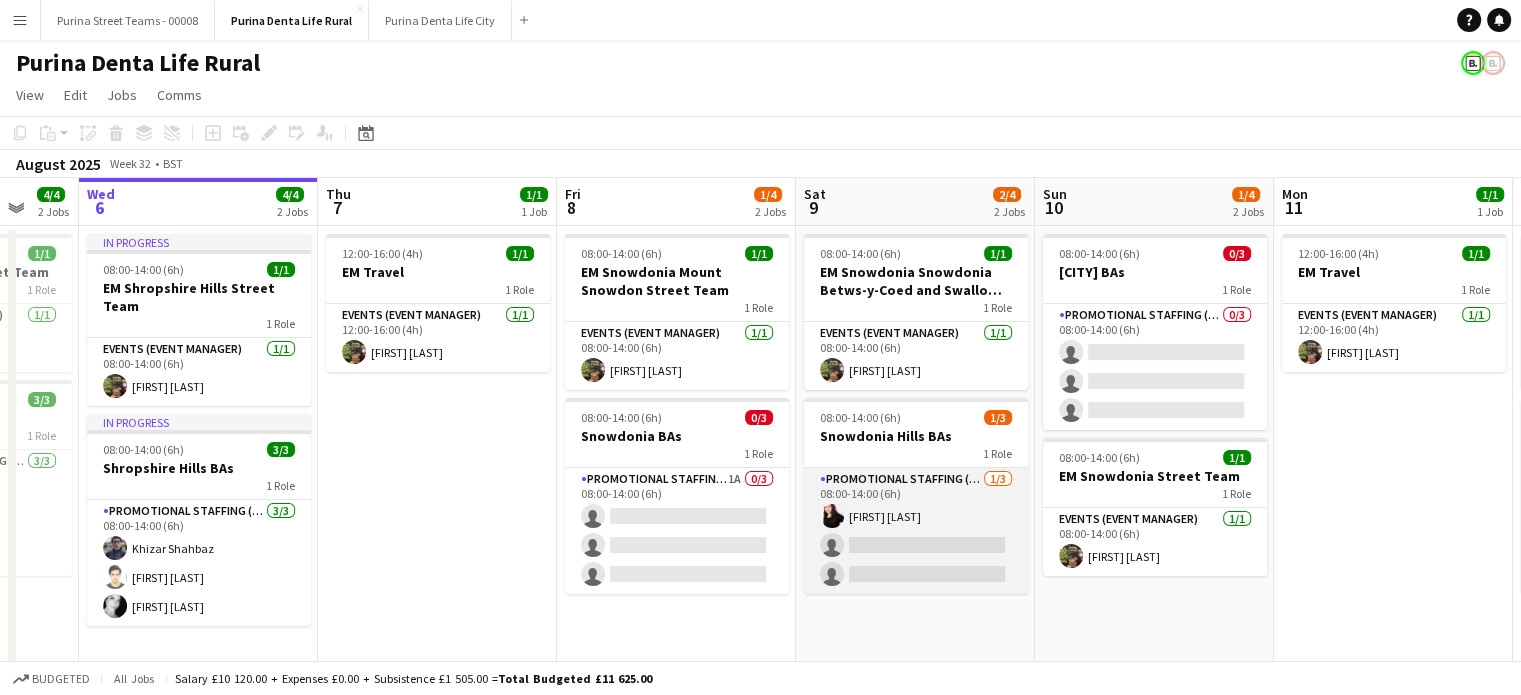 click on "Promotional Staffing (Brand Ambassadors)   1/3   08:00-14:00 (6h)
[FIRST] [LAST]
single-neutral-actions
single-neutral-actions" at bounding box center [916, 531] 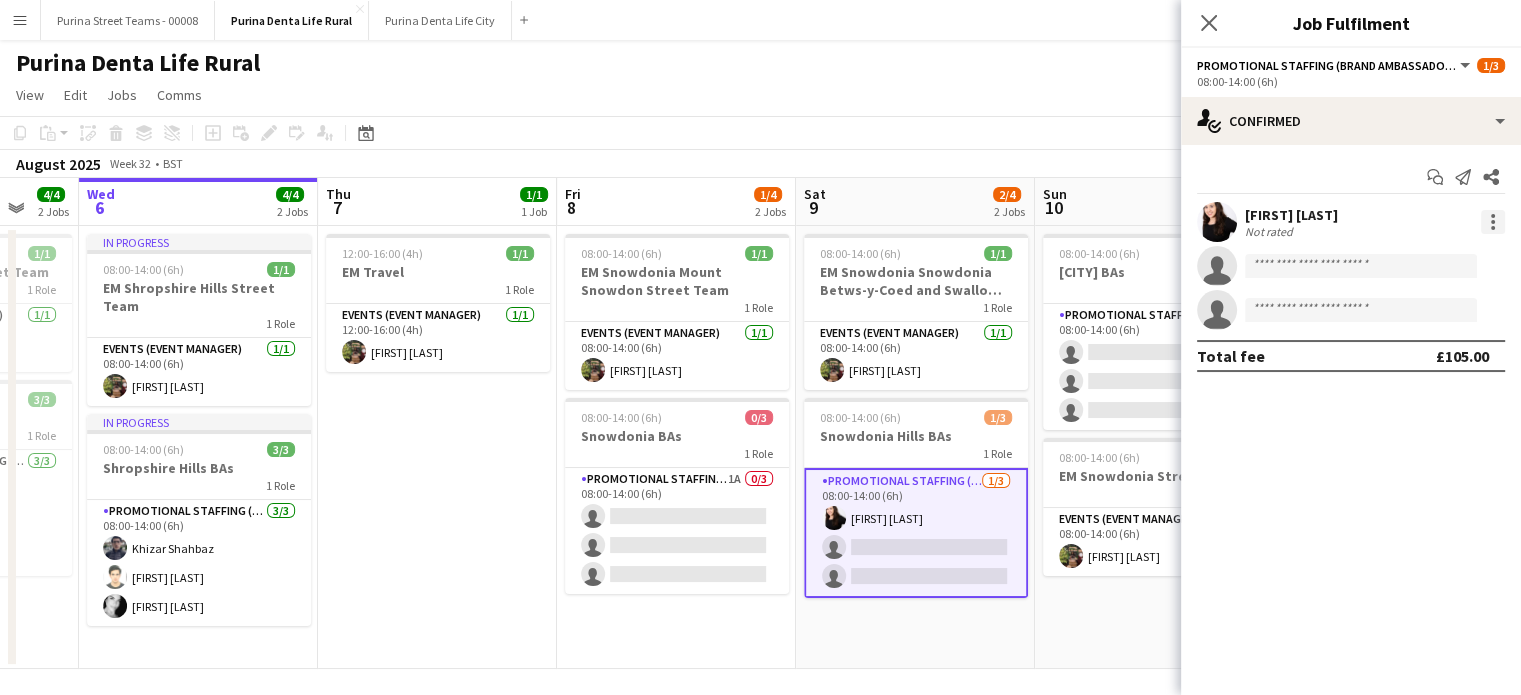 click at bounding box center [1493, 222] 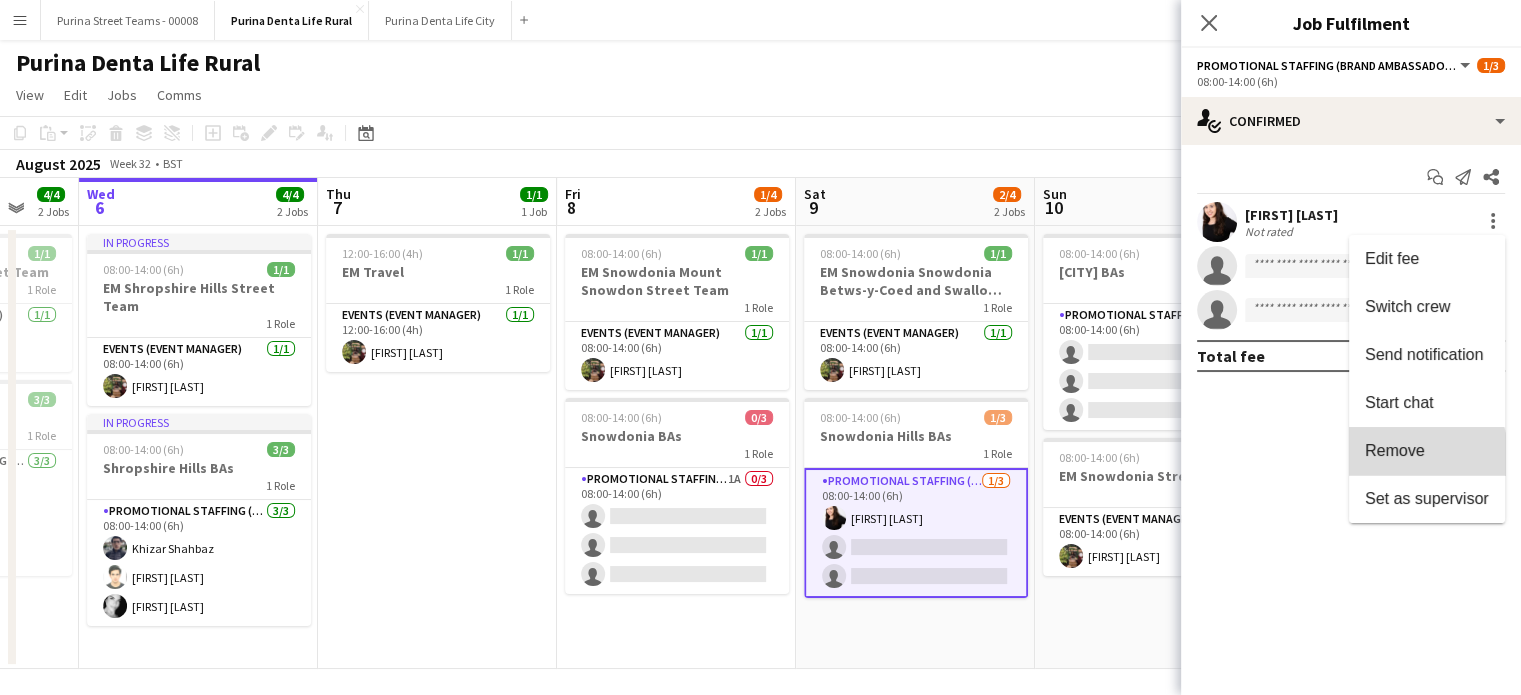 click on "Remove" at bounding box center [1395, 450] 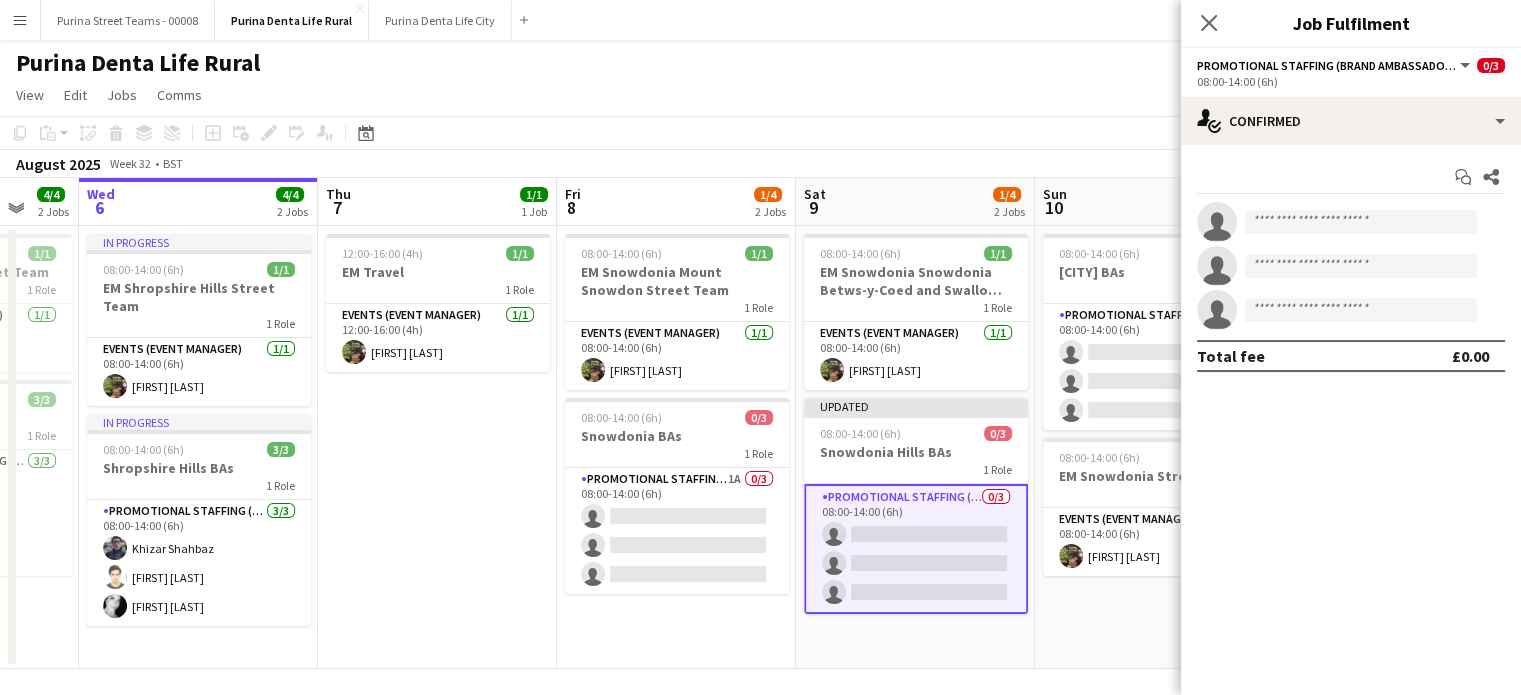 click on "Promotional Staffing (Brand Ambassadors)" 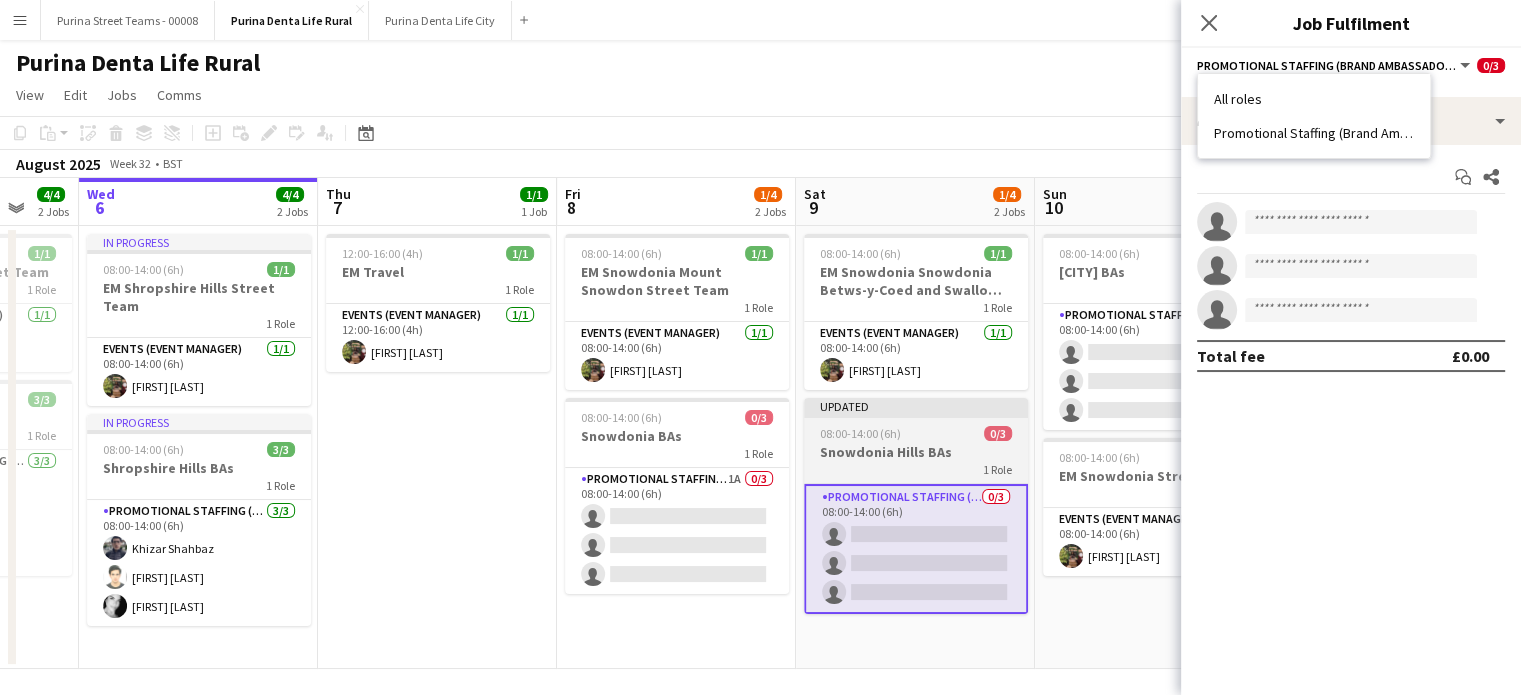 click on "08:00-14:00 (6h)    0/3" at bounding box center [916, 433] 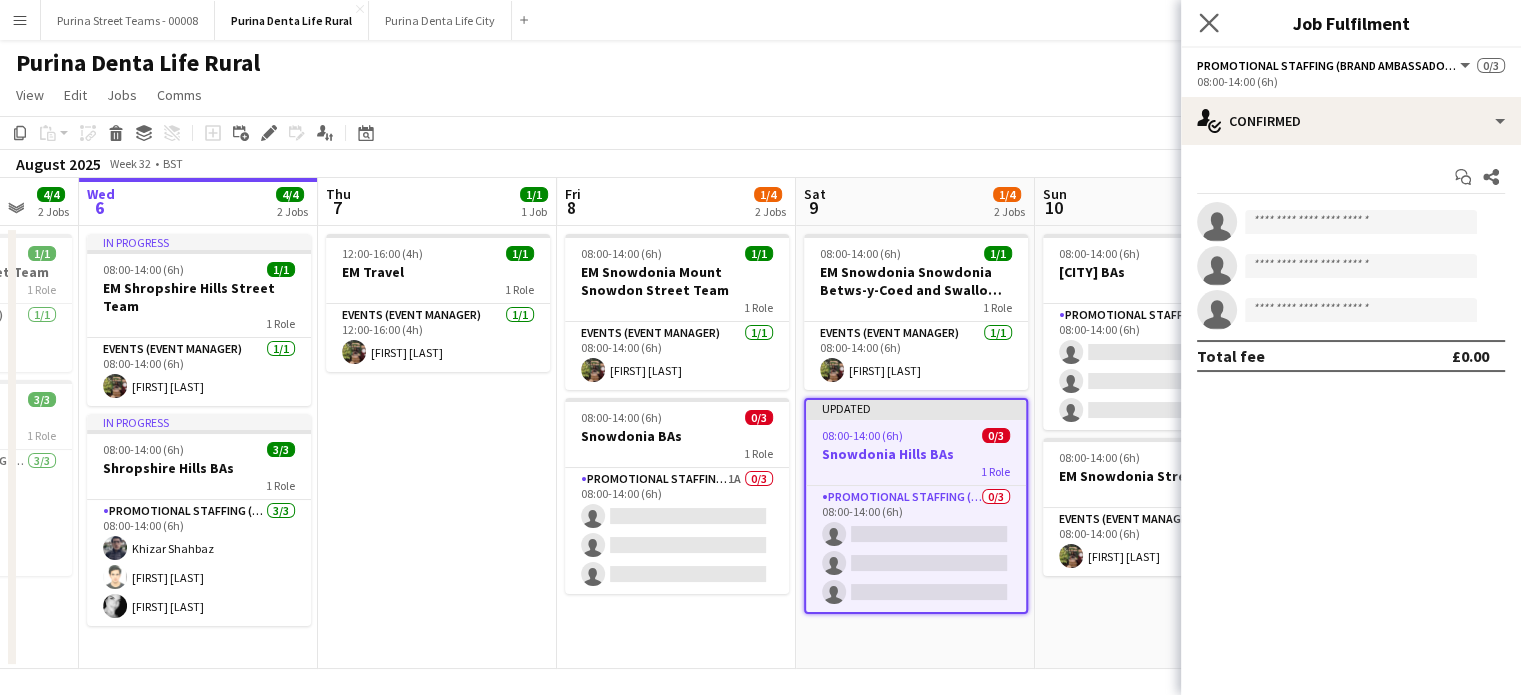 click on "Close pop-in" 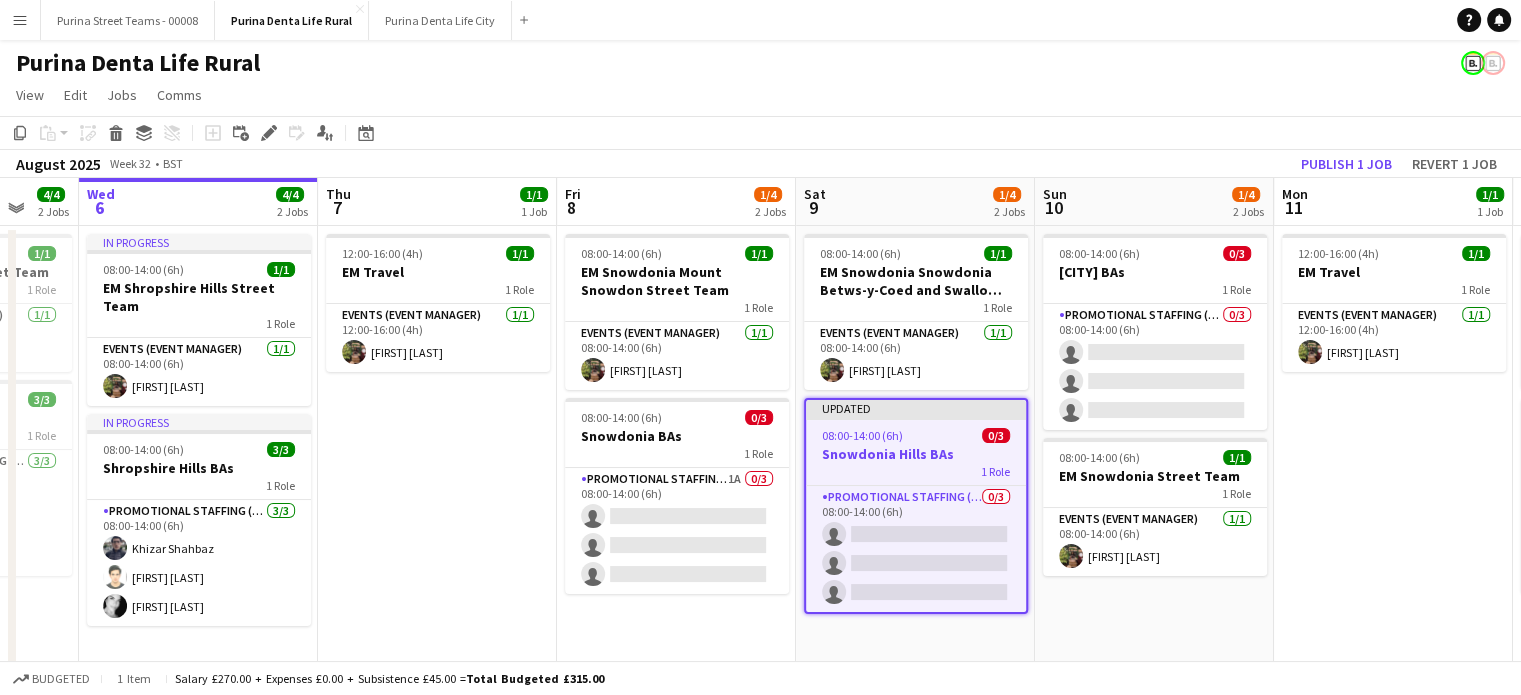 click on "1 Role" at bounding box center (916, 471) 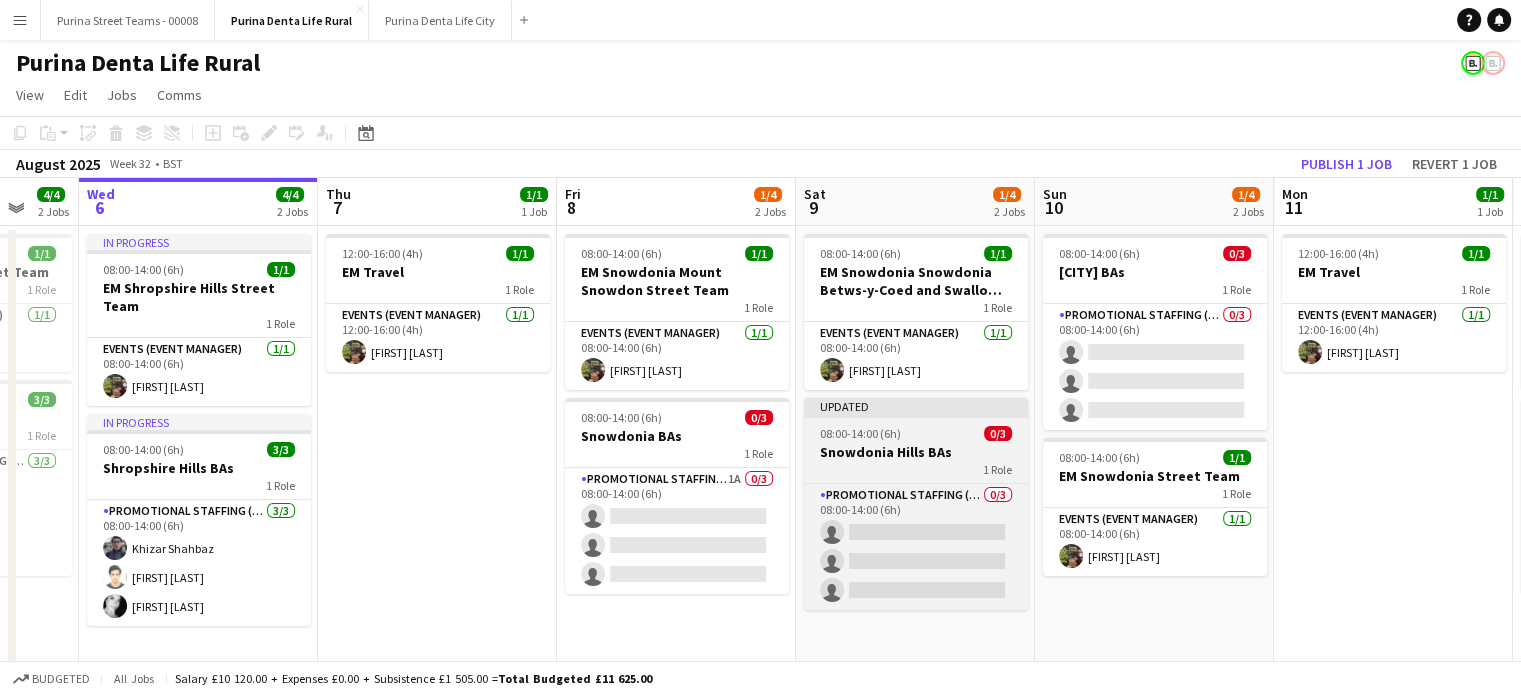 click on "Snowdonia Hills BAs" at bounding box center [916, 452] 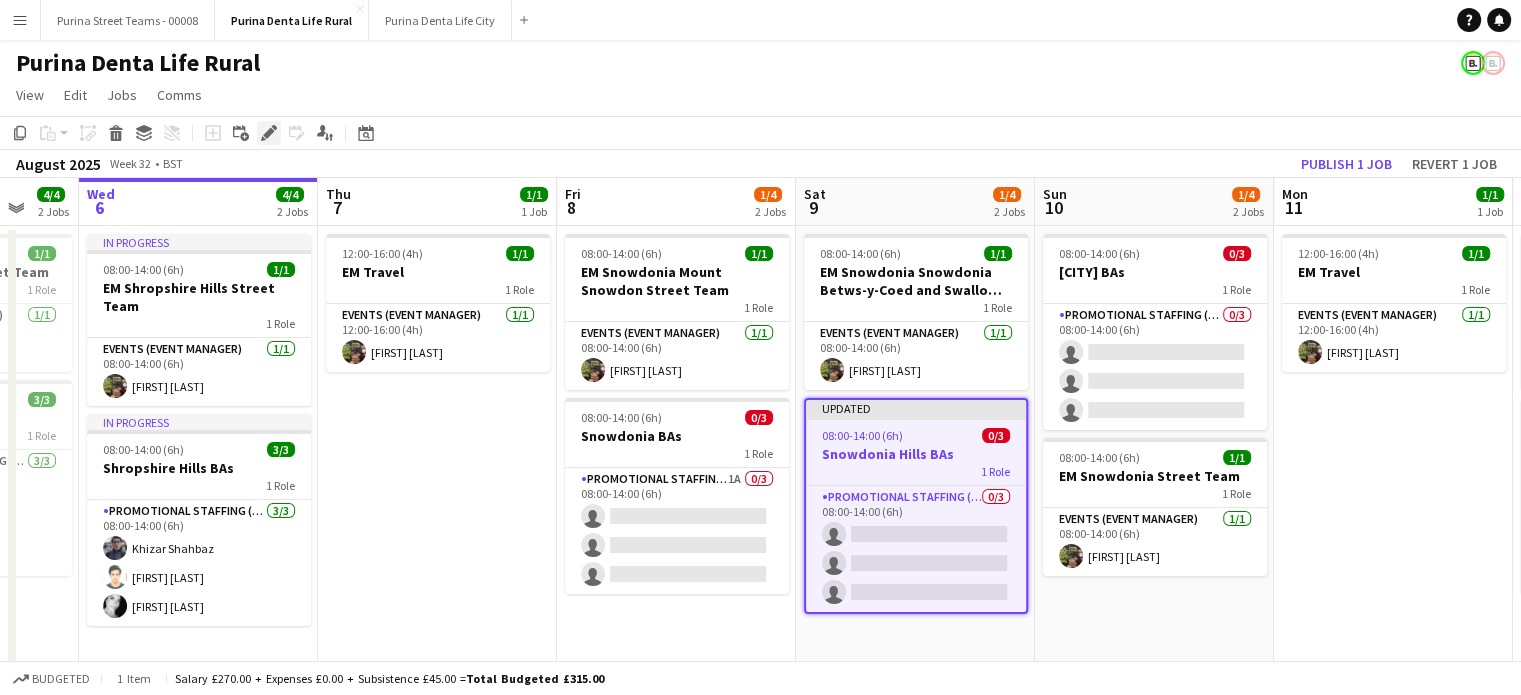 click 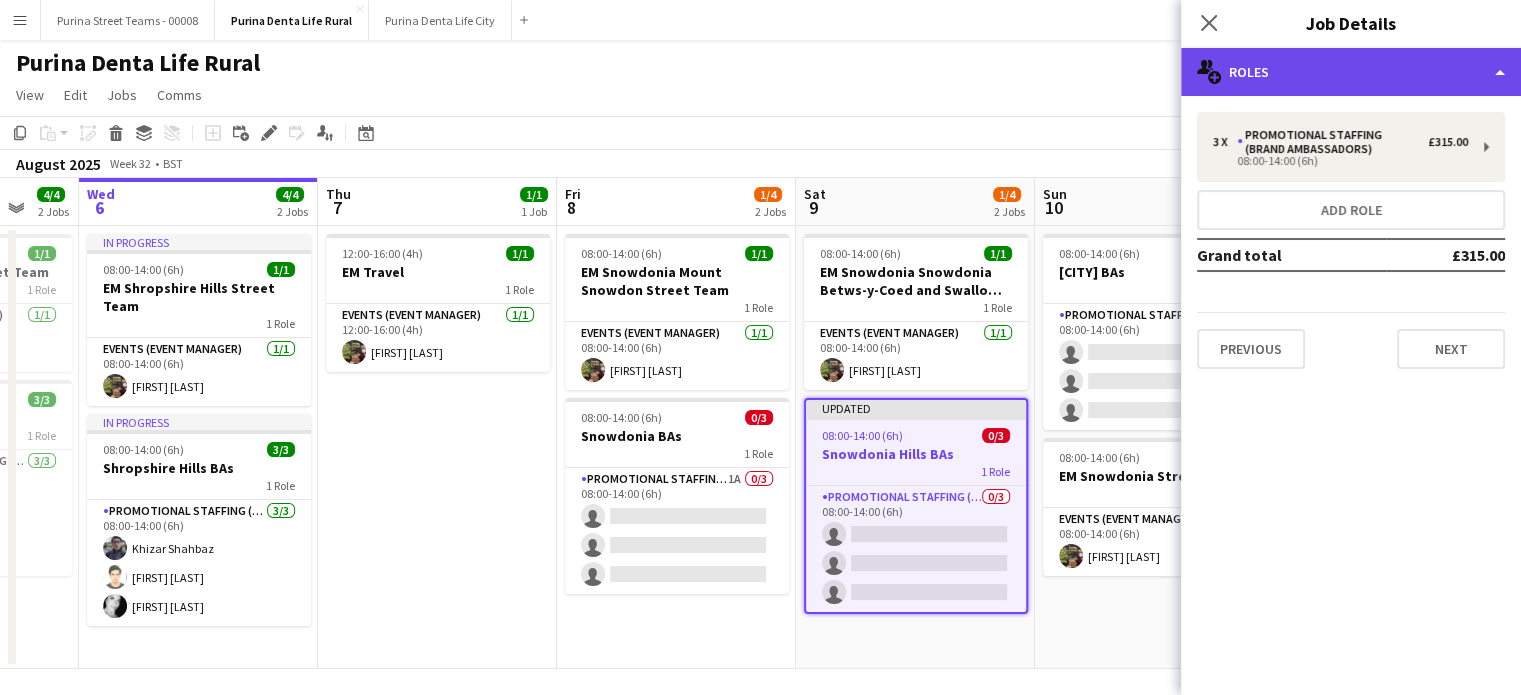 click on "multiple-users-add
Roles" 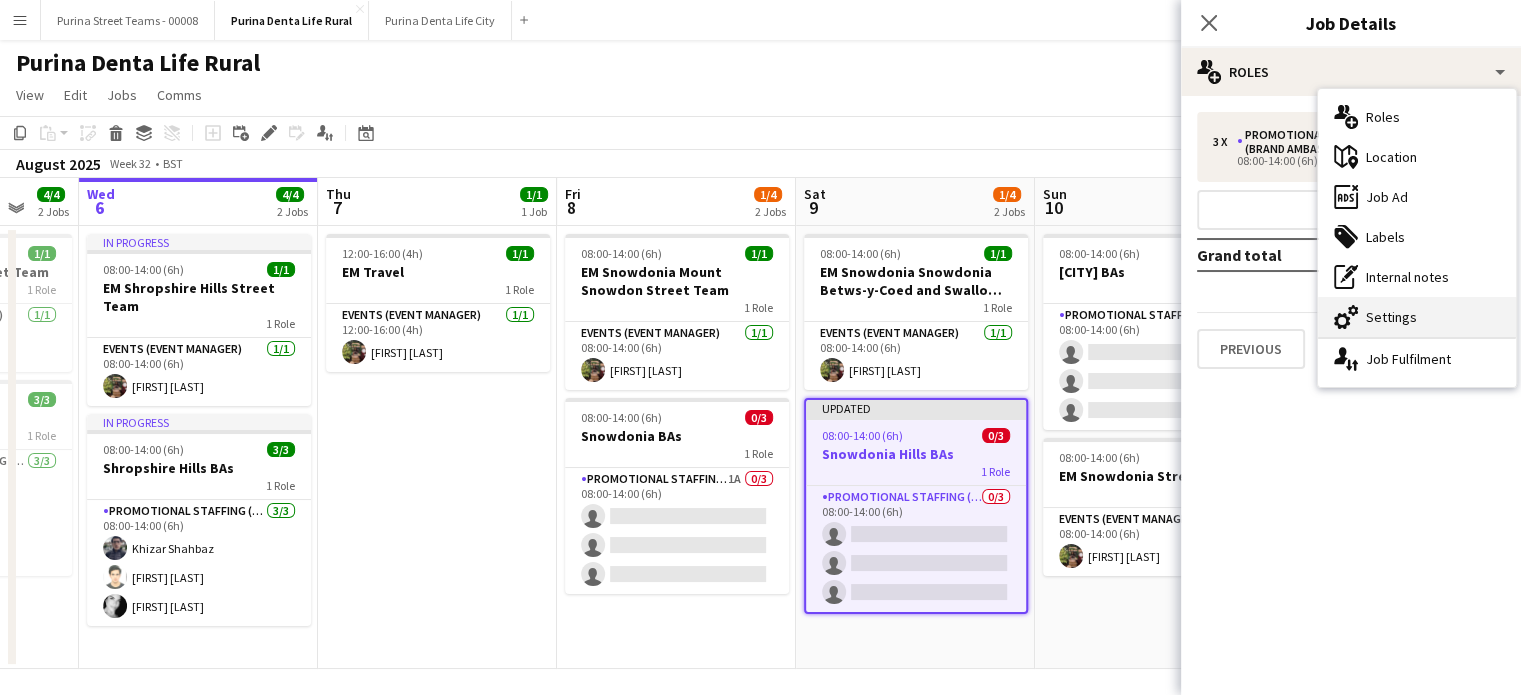 click on "cog-double-3
Settings" at bounding box center (1417, 317) 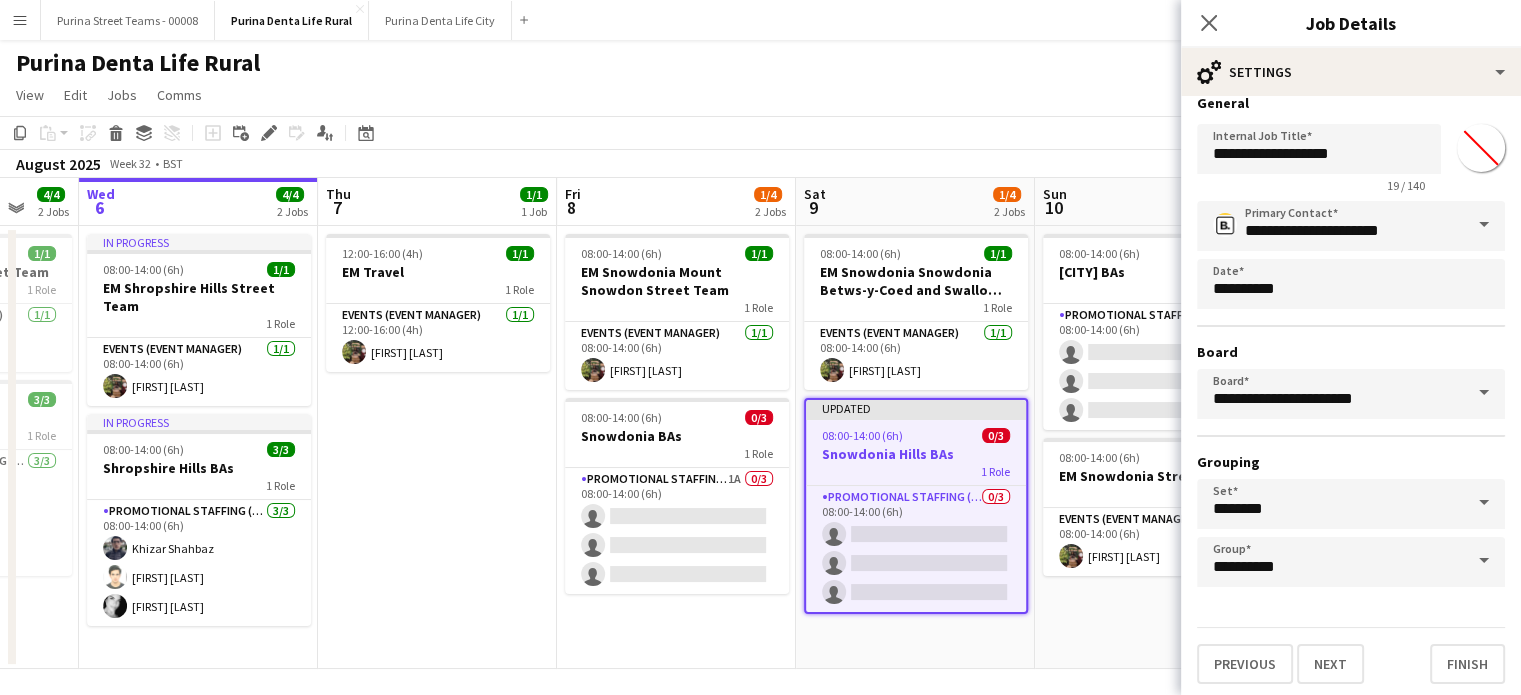 scroll, scrollTop: 0, scrollLeft: 0, axis: both 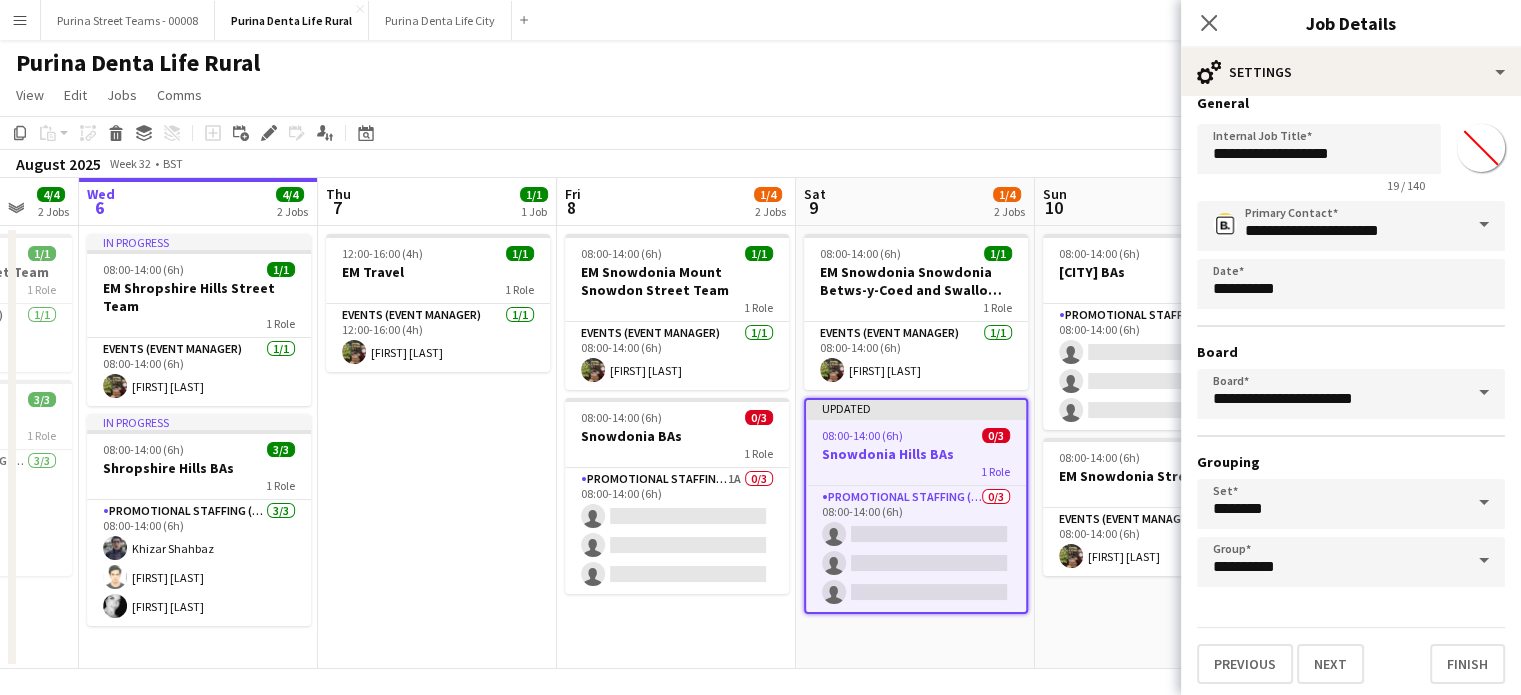 click on "Updated   08:00-14:00 (6h)    0/3   Snowdonia Hills BAs   1 Role   Promotional Staffing (Brand Ambassadors)   0/3   08:00-14:00 (6h)
single-neutral-actions
single-neutral-actions
single-neutral-actions" at bounding box center [916, 506] 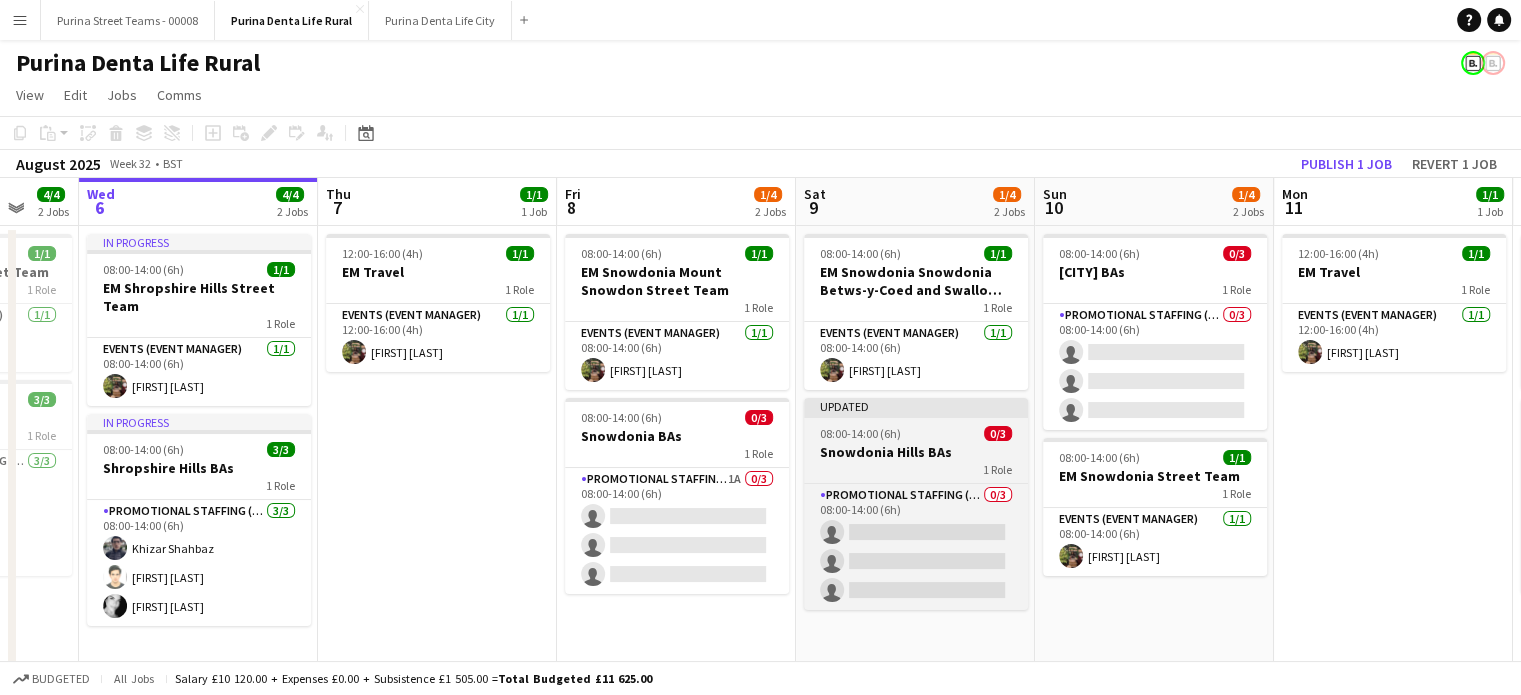 click on "Snowdonia Hills BAs" at bounding box center [916, 452] 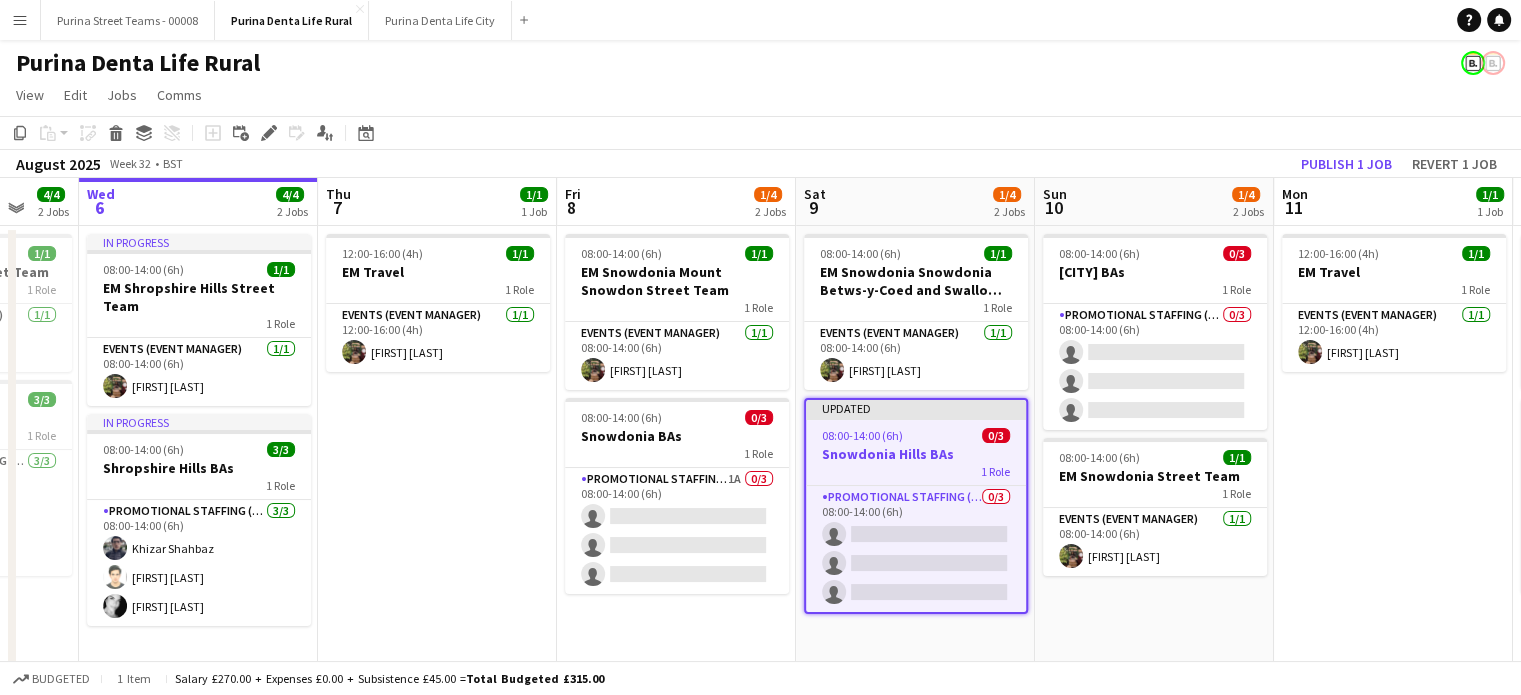 click on "Updated   08:00-14:00 (6h)    0/3   Snowdonia Hills BAs   1 Role   Promotional Staffing (Brand Ambassadors)   0/3   08:00-14:00 (6h)
single-neutral-actions
single-neutral-actions
single-neutral-actions" at bounding box center (916, 506) 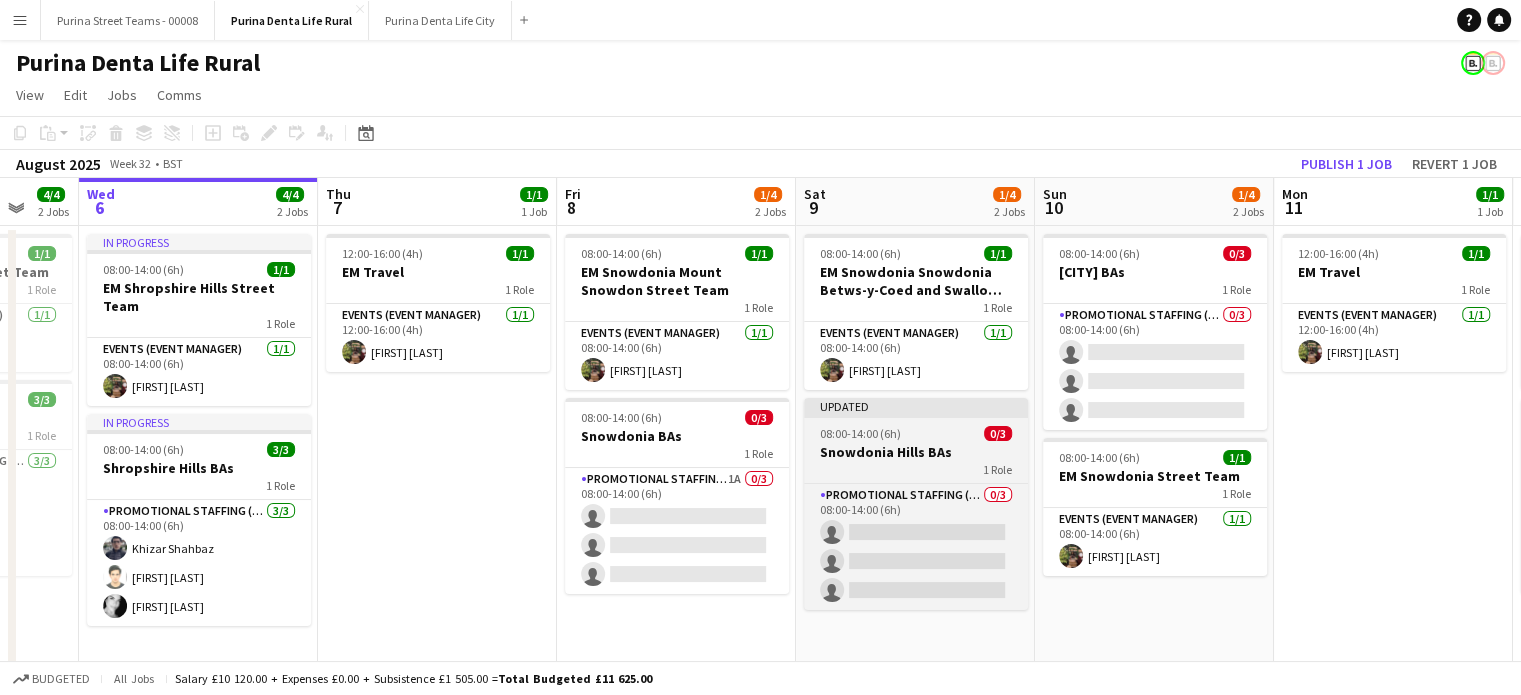 click on "Snowdonia Hills BAs" at bounding box center [916, 452] 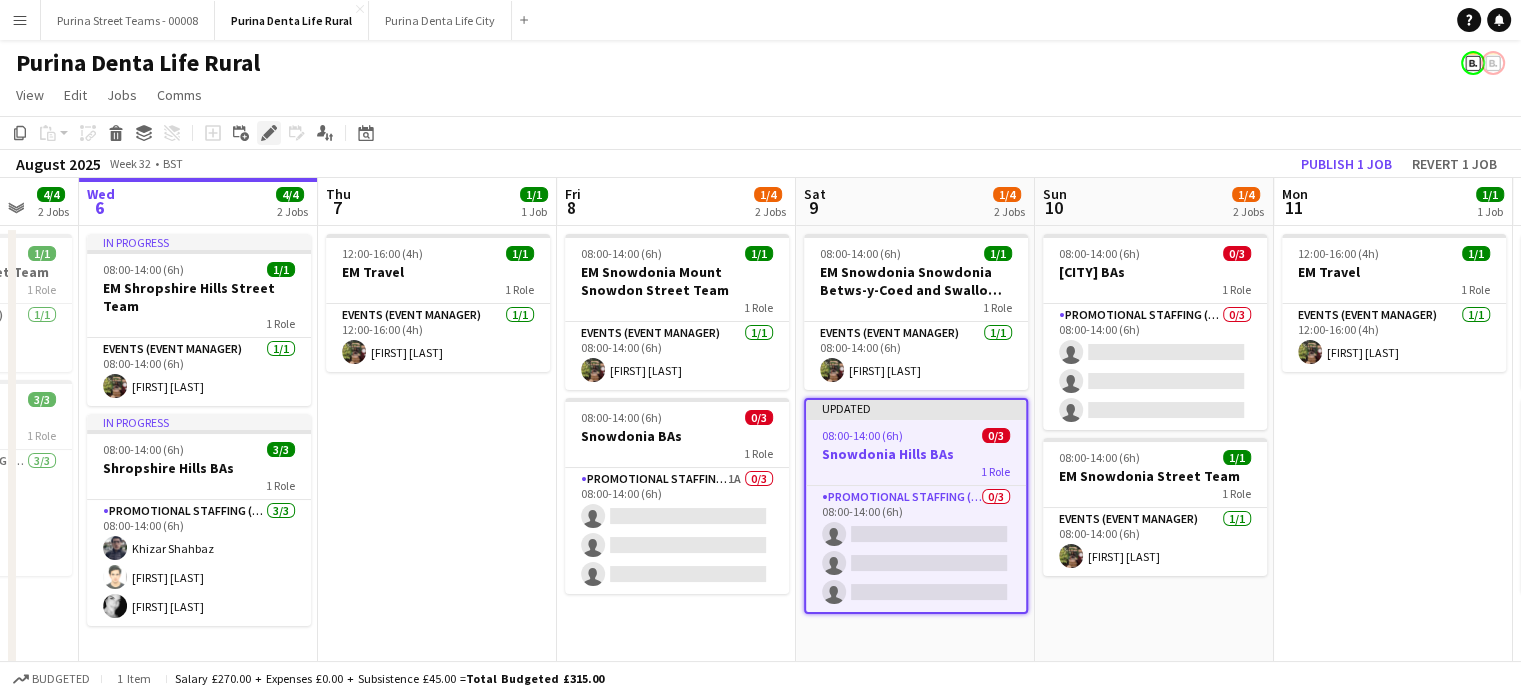 click on "Edit" at bounding box center [269, 133] 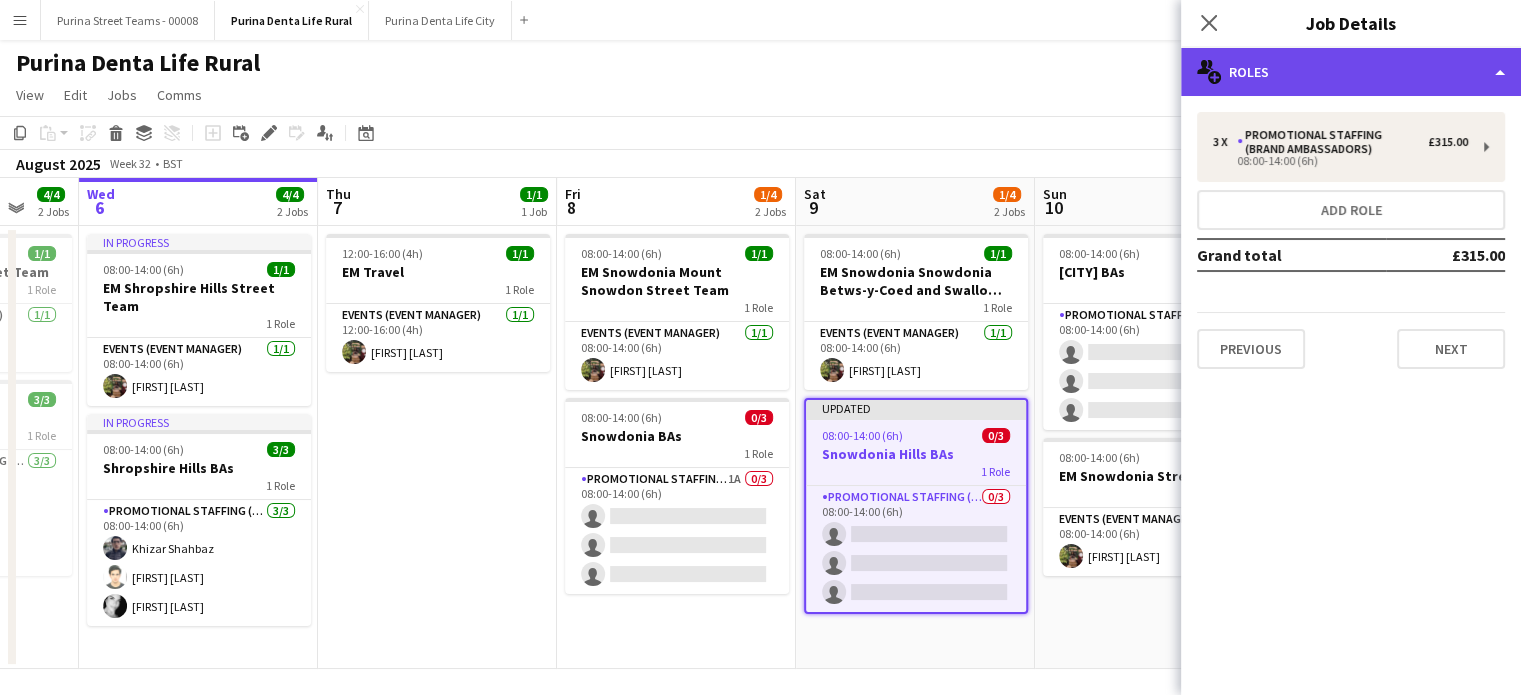 click on "multiple-users-add
Roles" 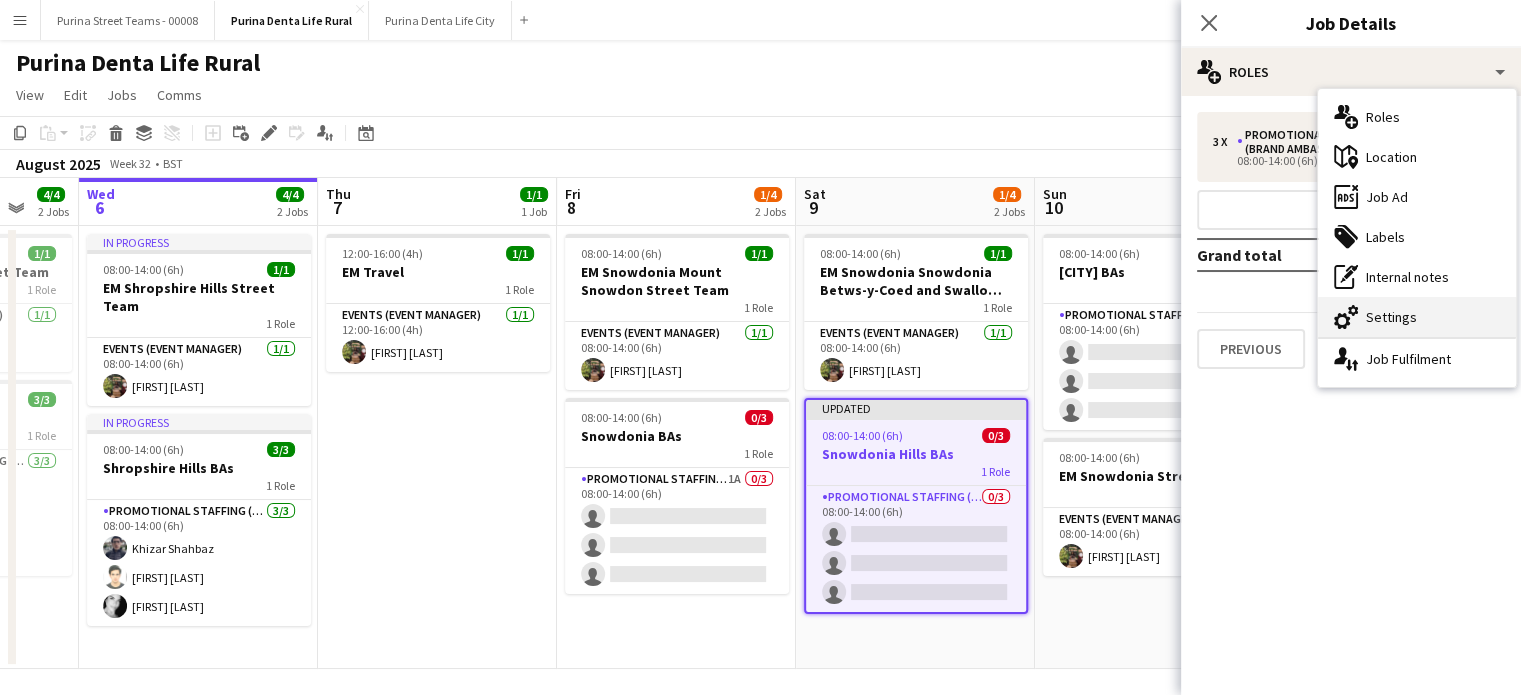 click on "cog-double-3
Settings" at bounding box center [1417, 317] 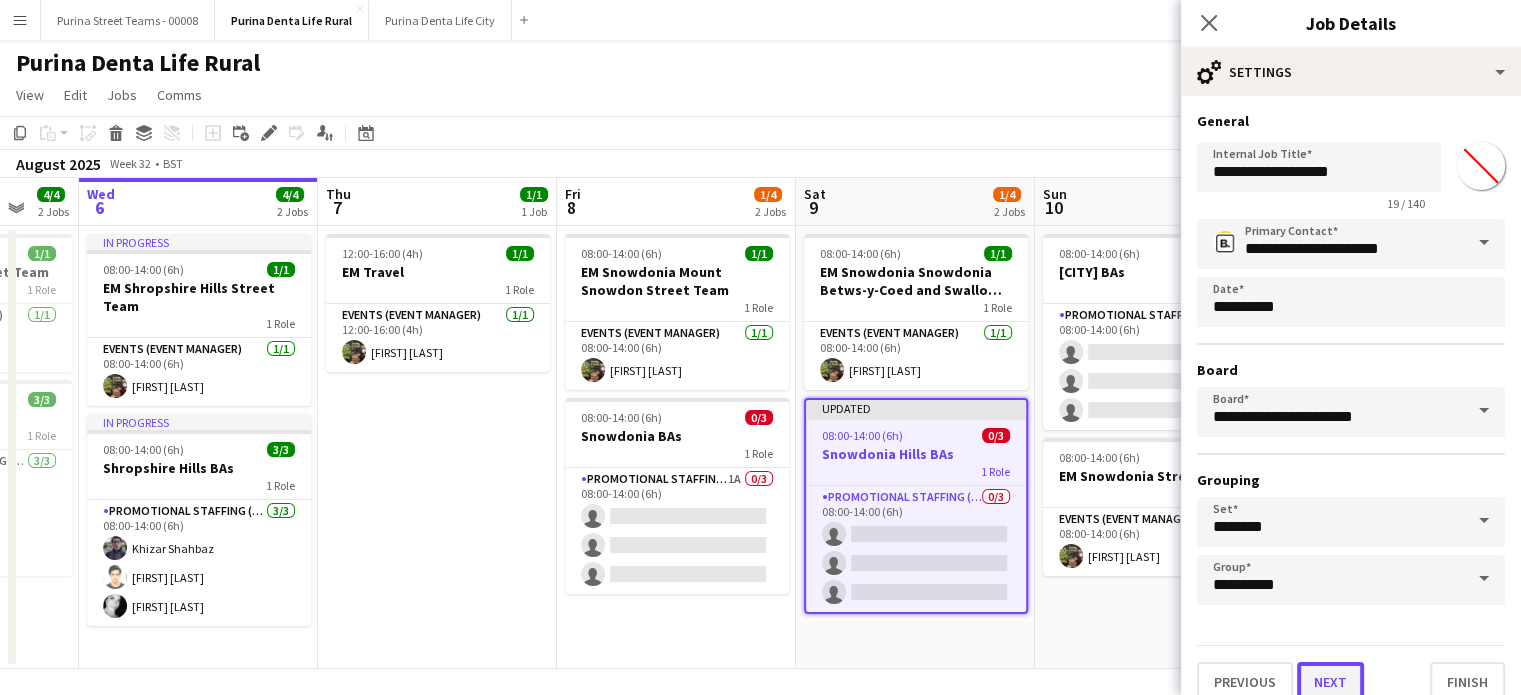click on "Next" at bounding box center [1330, 682] 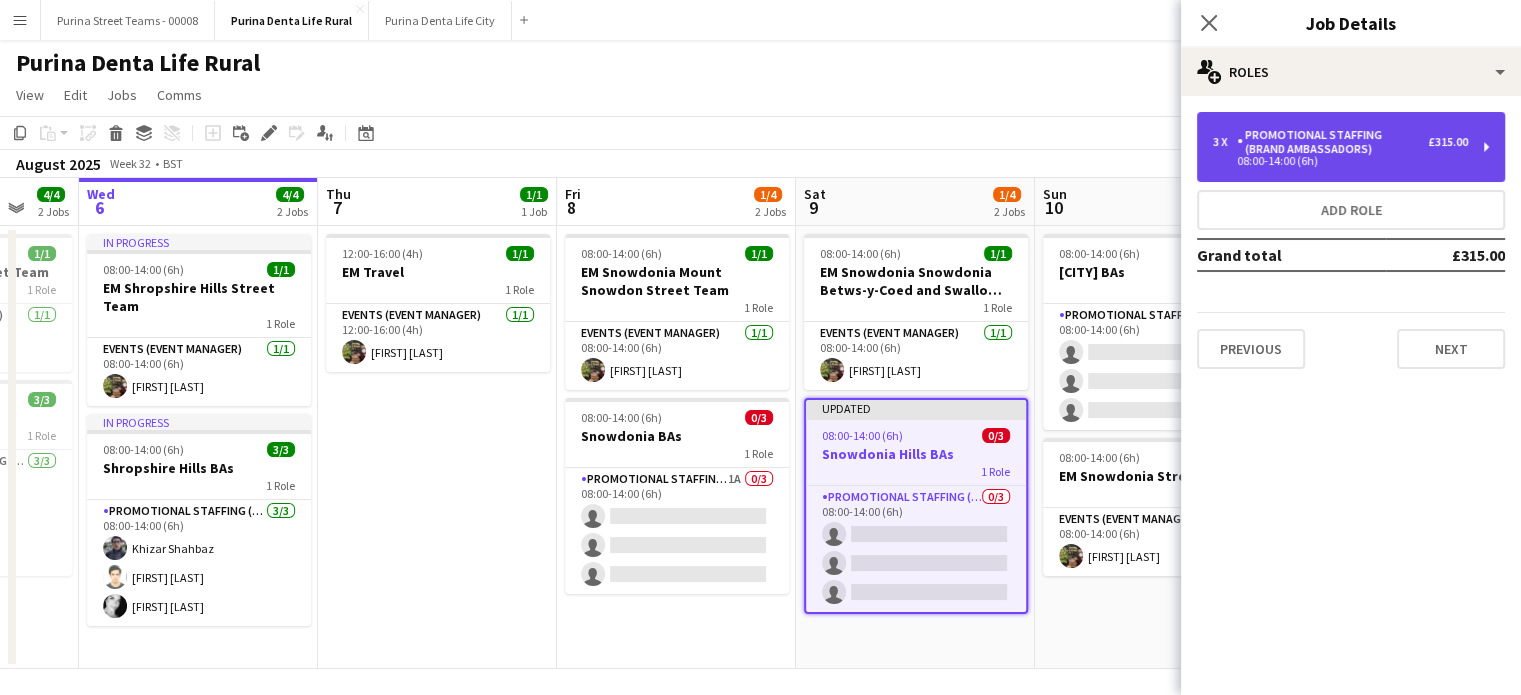 click on "08:00-14:00 (6h)" at bounding box center (1340, 161) 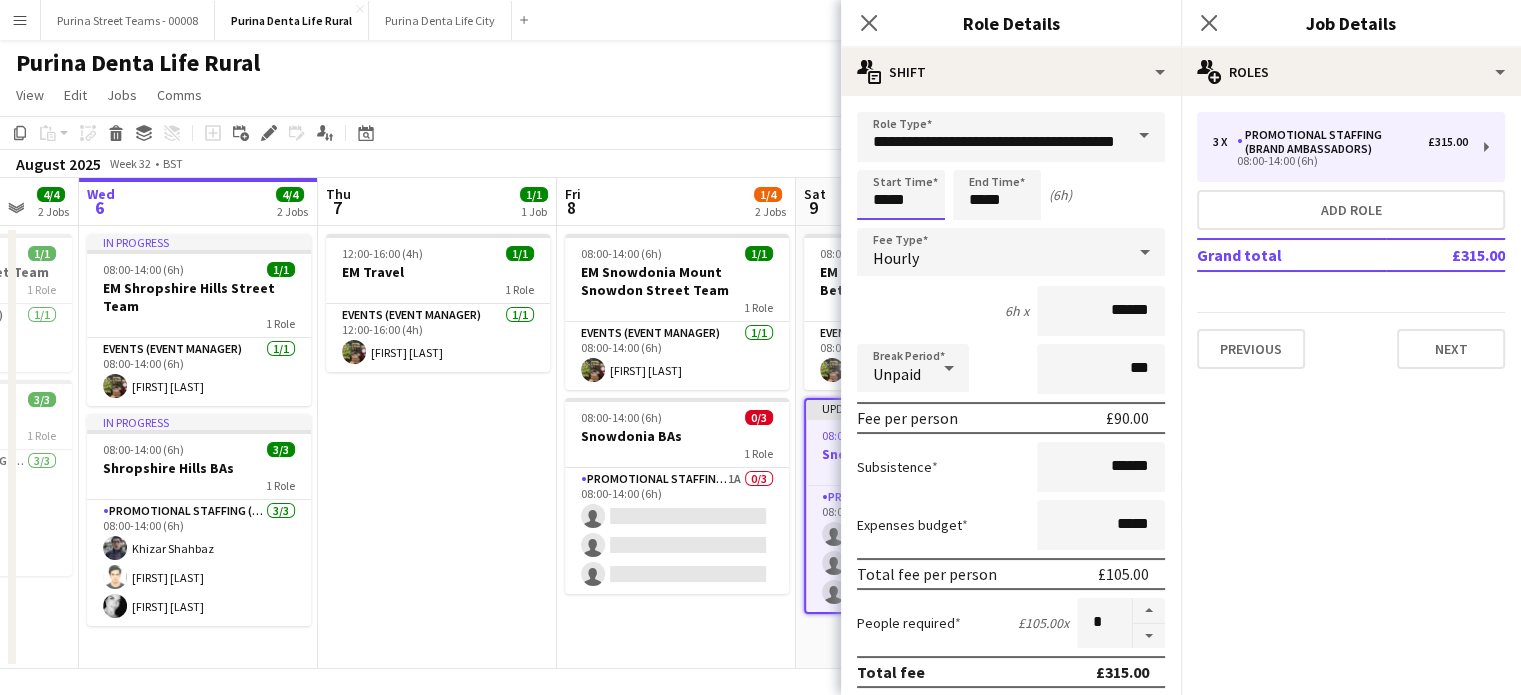 click on "*****" at bounding box center (901, 195) 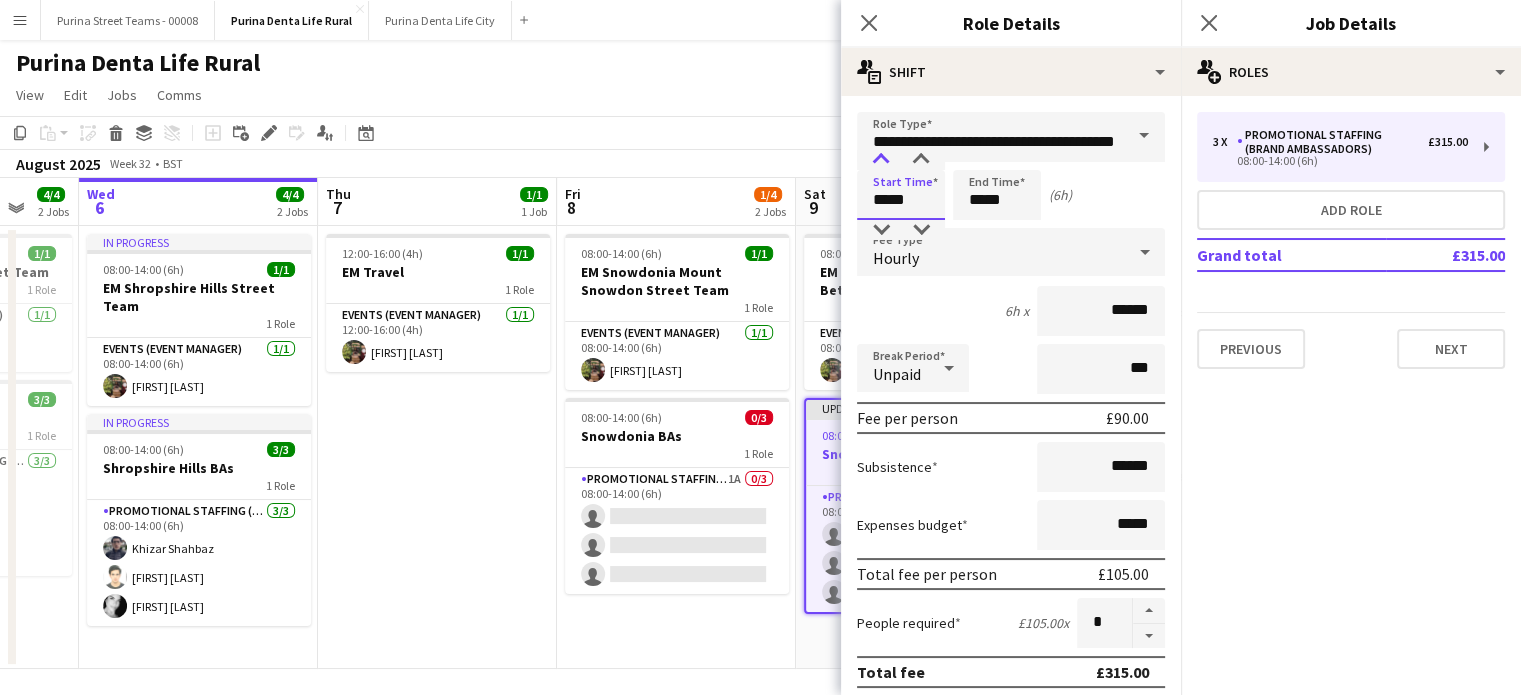 type on "*****" 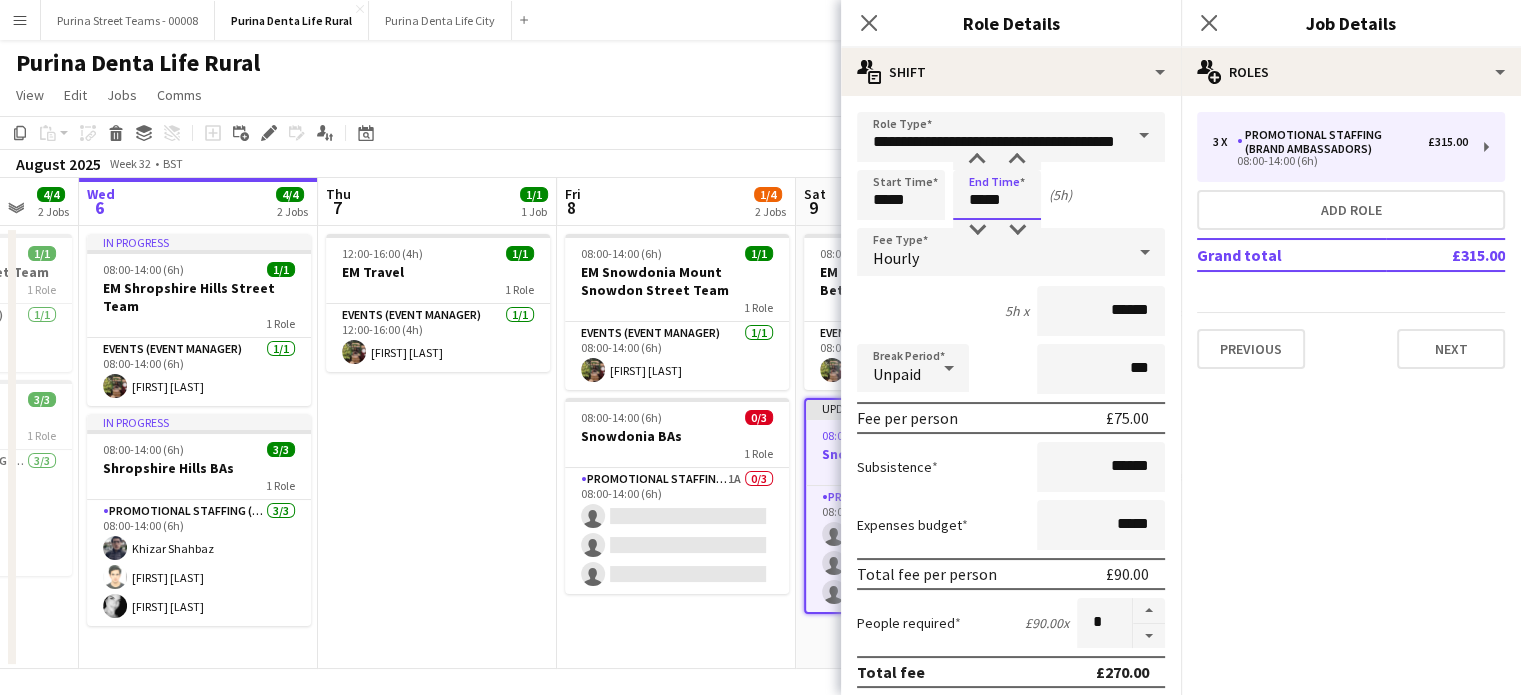 click on "*****" at bounding box center [997, 195] 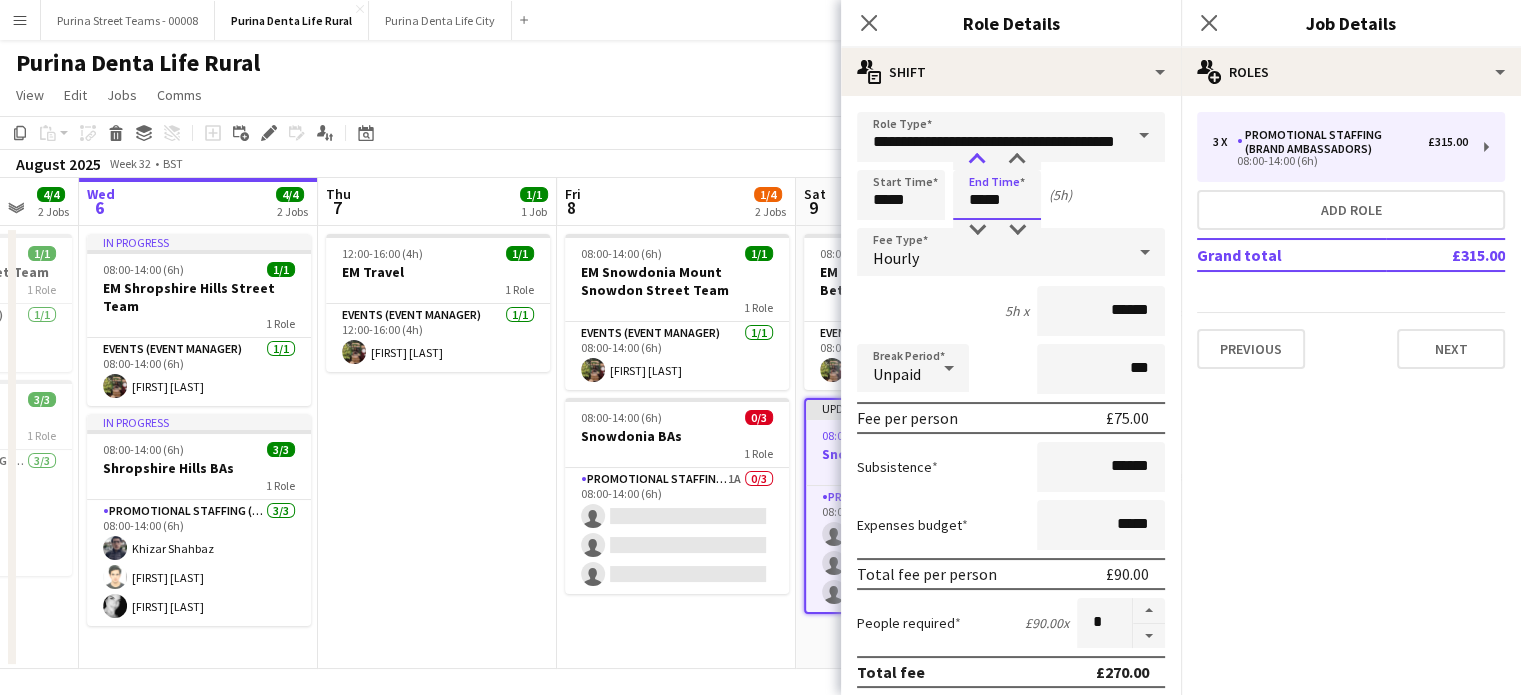 type on "*****" 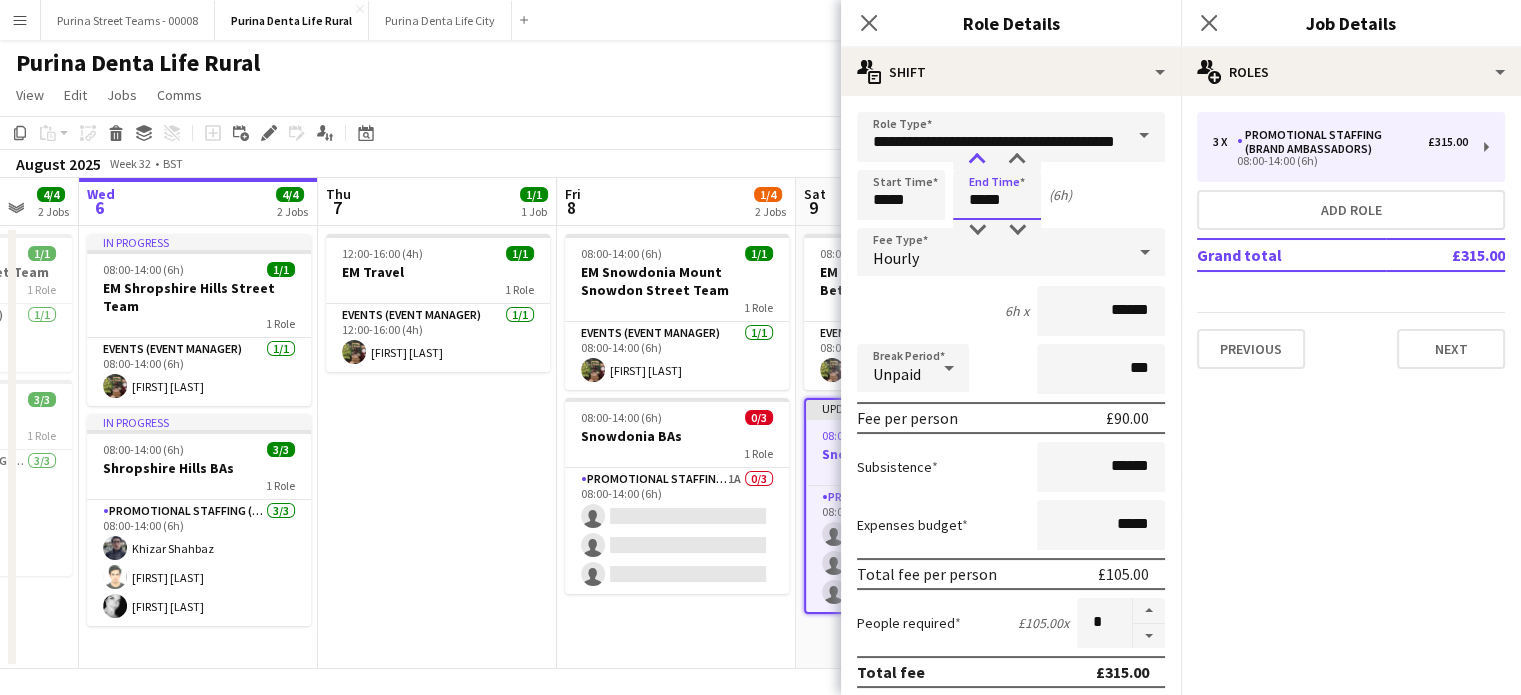 click at bounding box center [977, 160] 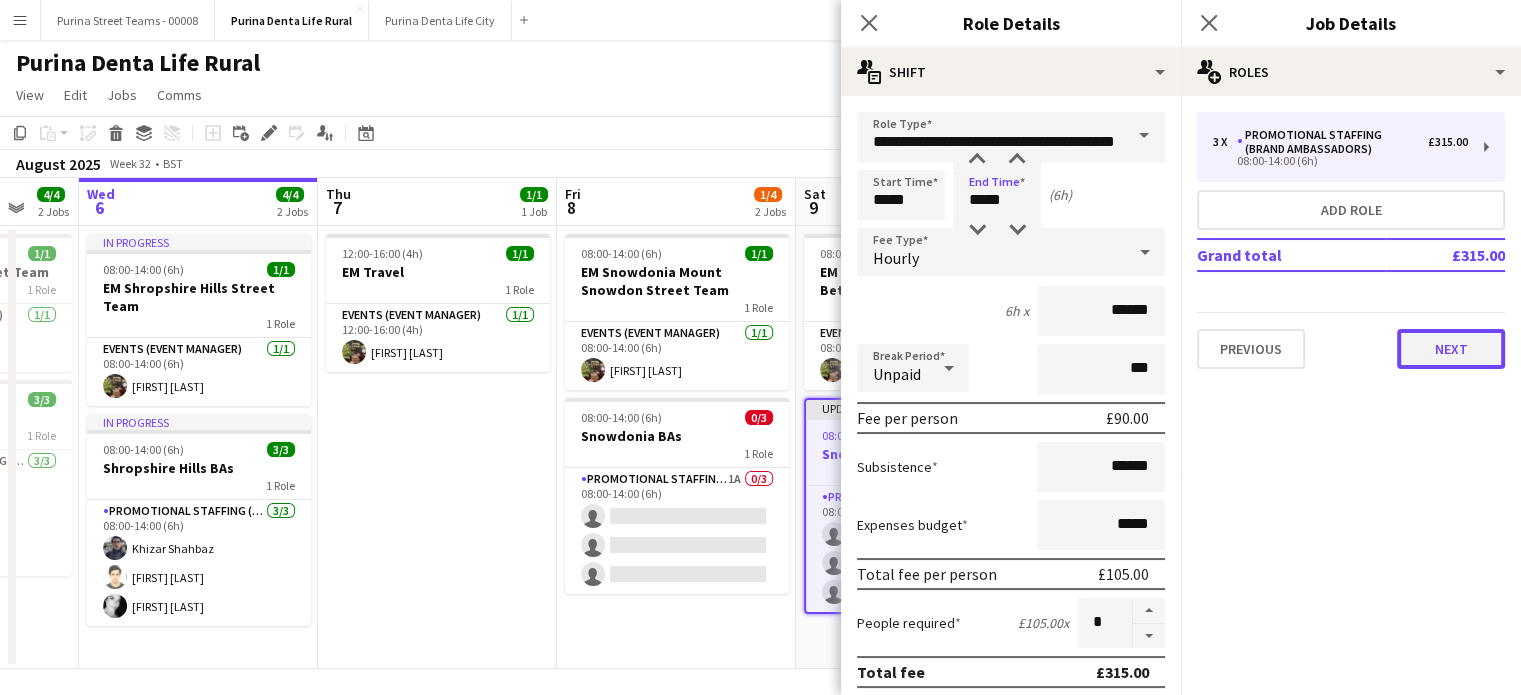 click on "Next" at bounding box center [1451, 349] 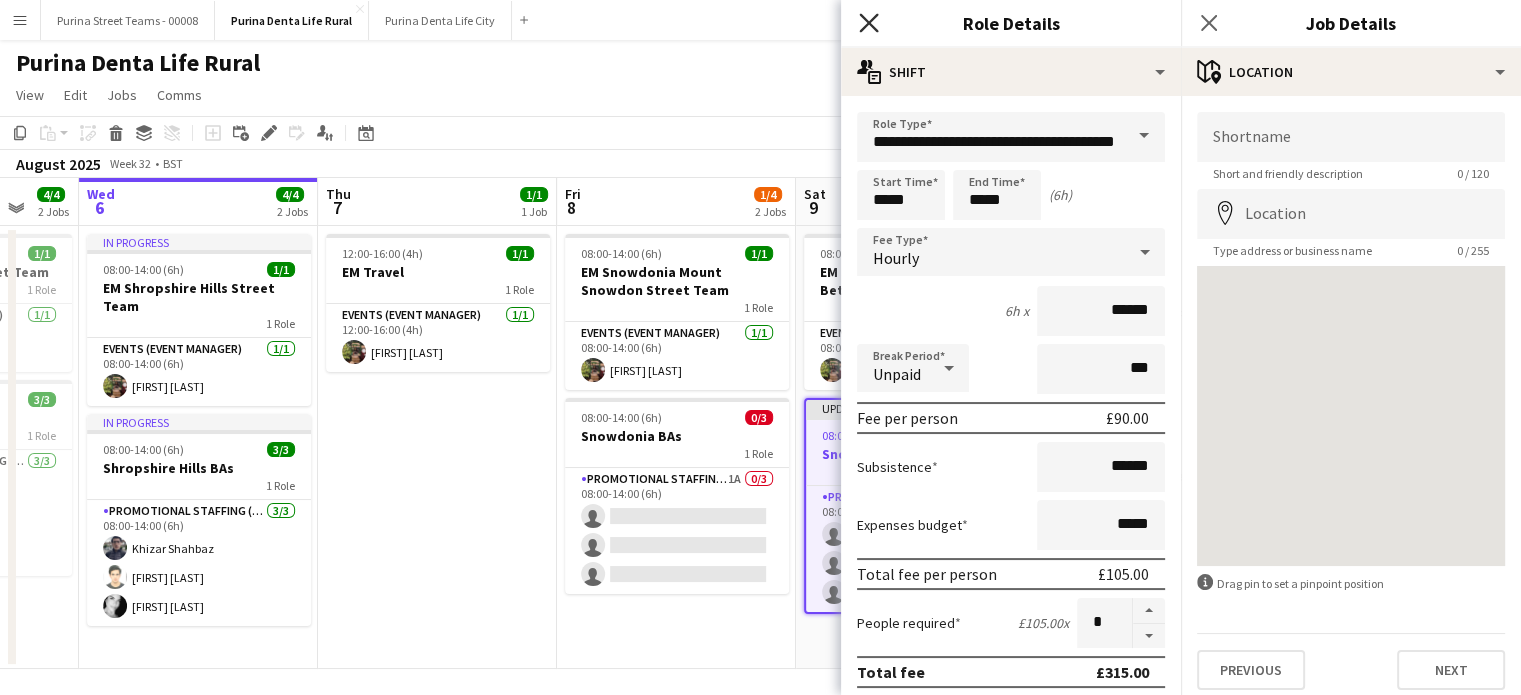 click on "Close pop-in" 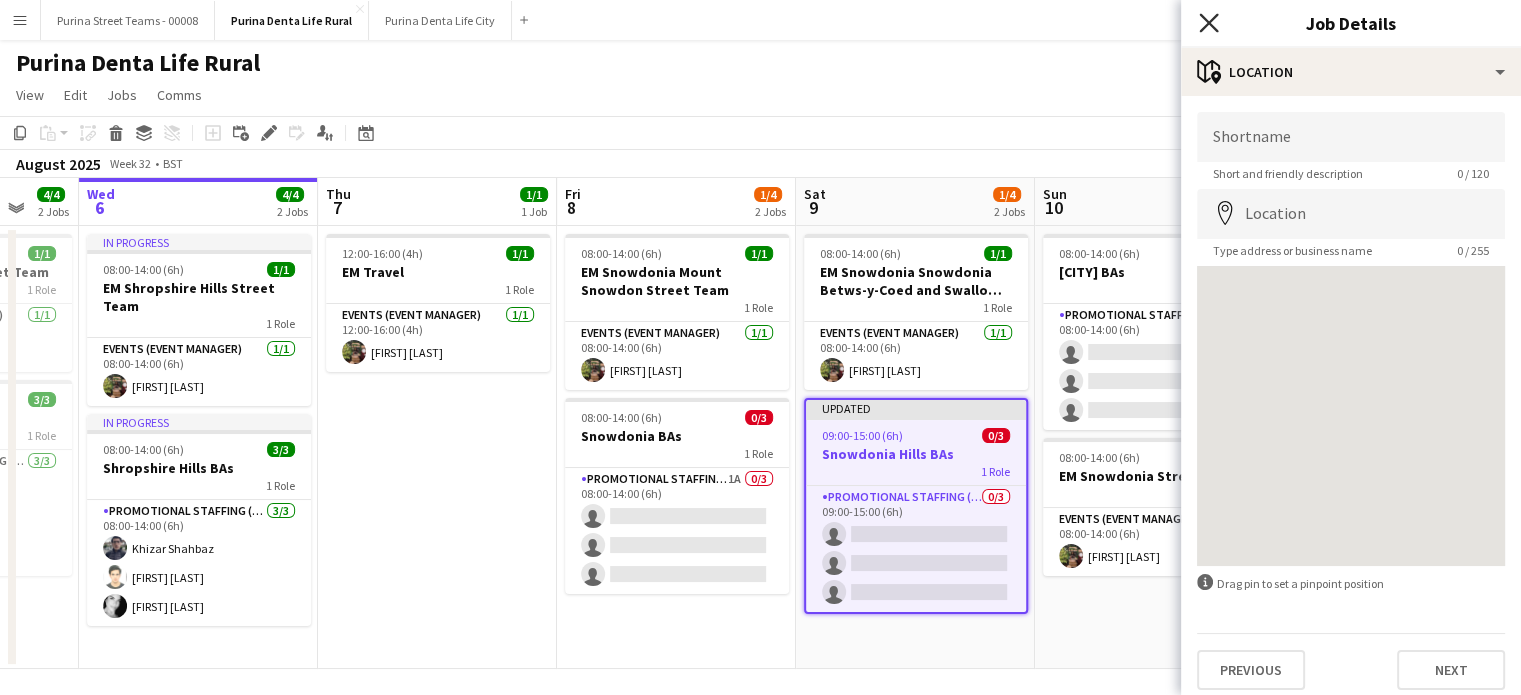 click on "Close pop-in" 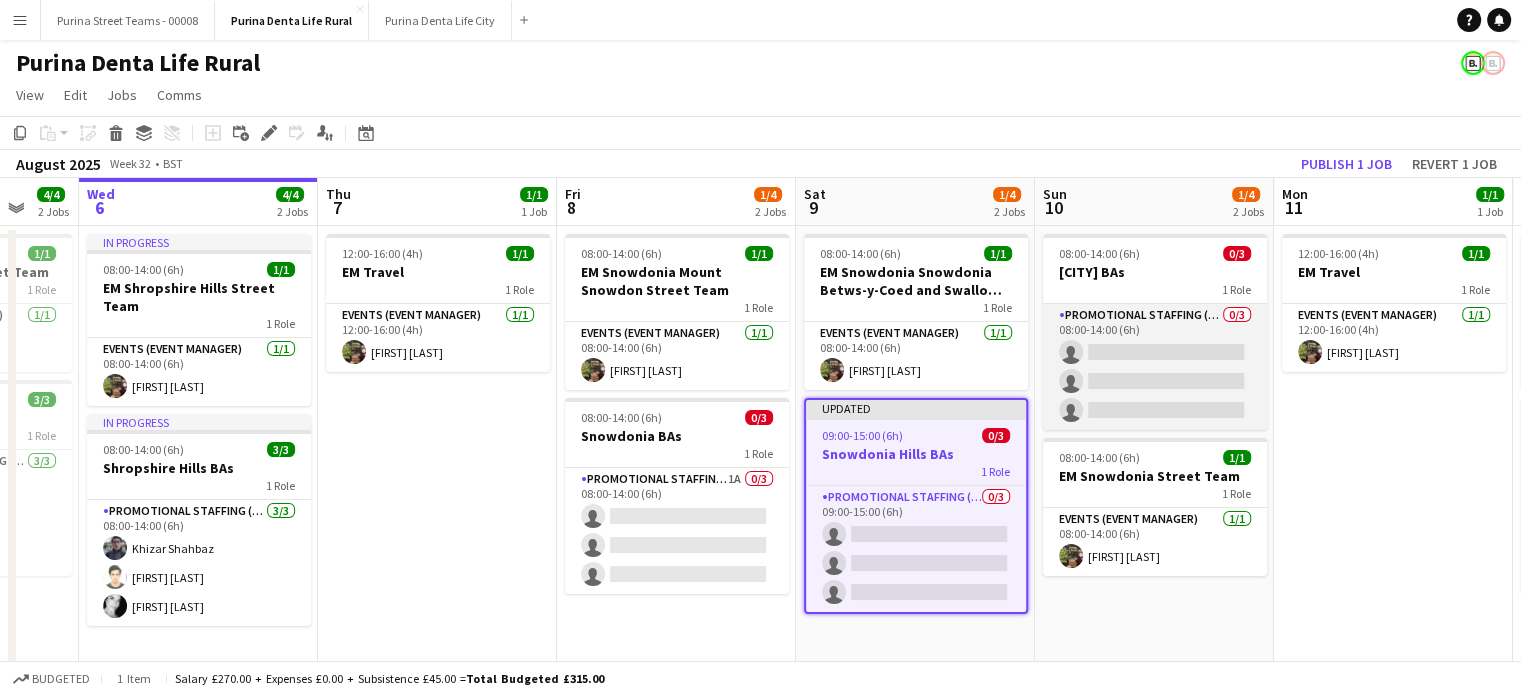 click on "Promotional Staffing (Brand Ambassadors)   0/3   08:00-14:00 (6h)
single-neutral-actions
single-neutral-actions
single-neutral-actions" at bounding box center (1155, 367) 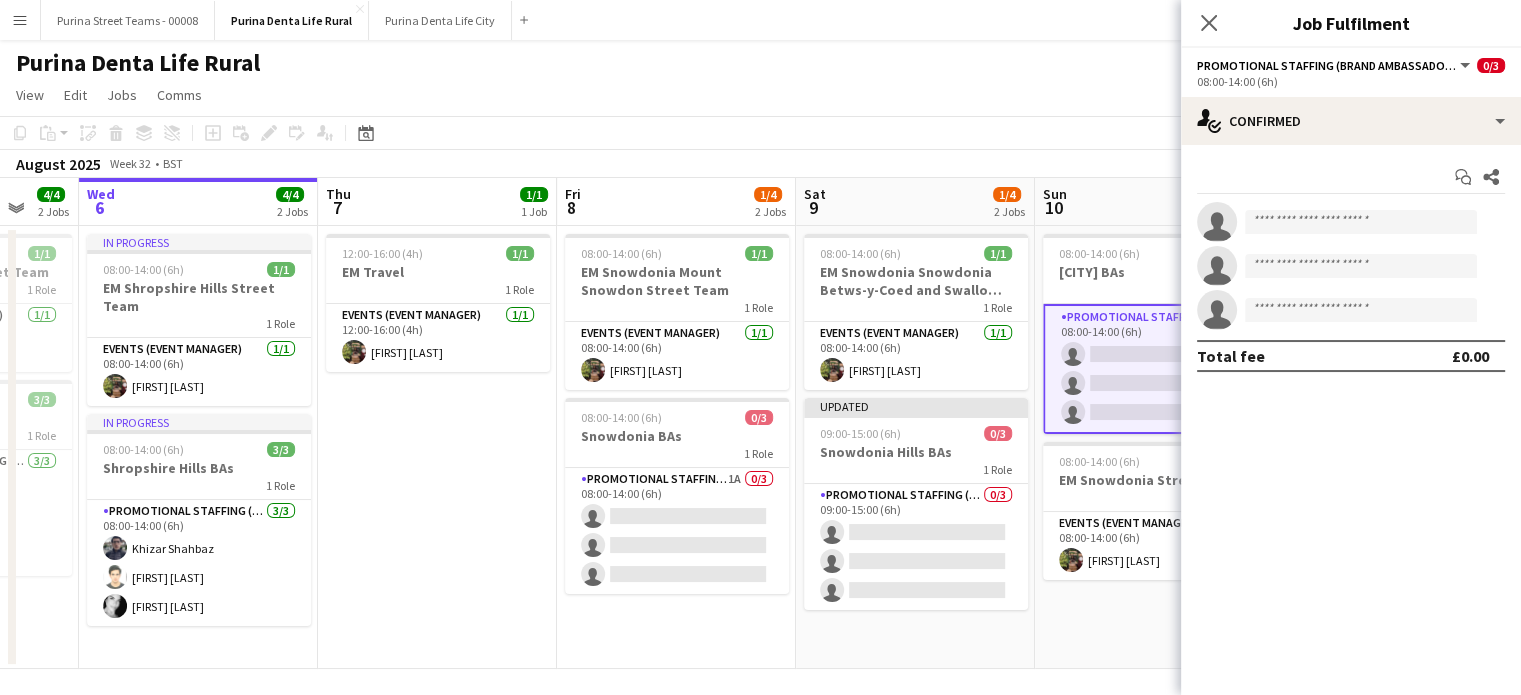 click on "Promotional Staffing (Brand Ambassadors)   0/3   08:00-14:00 (6h)
single-neutral-actions
single-neutral-actions
single-neutral-actions" at bounding box center [1155, 369] 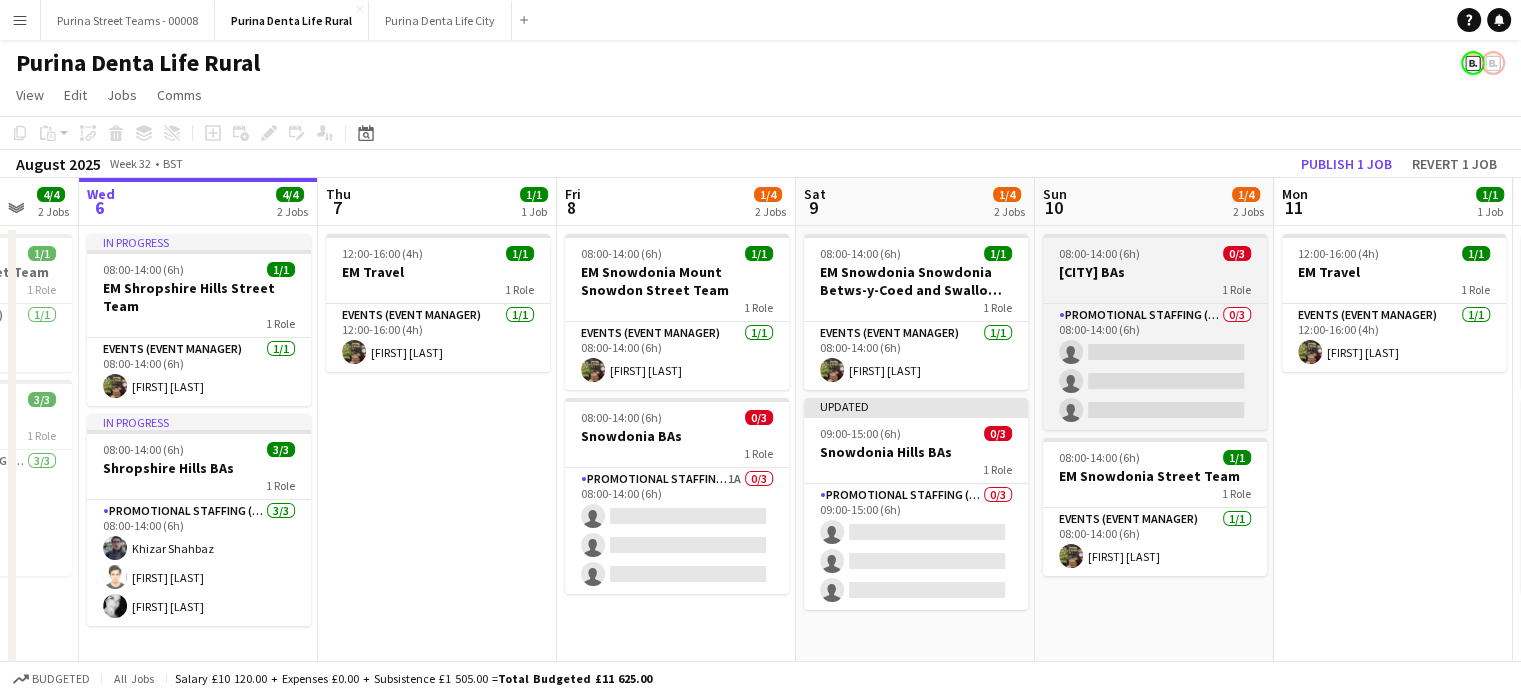 click on "1 Role" at bounding box center [1155, 289] 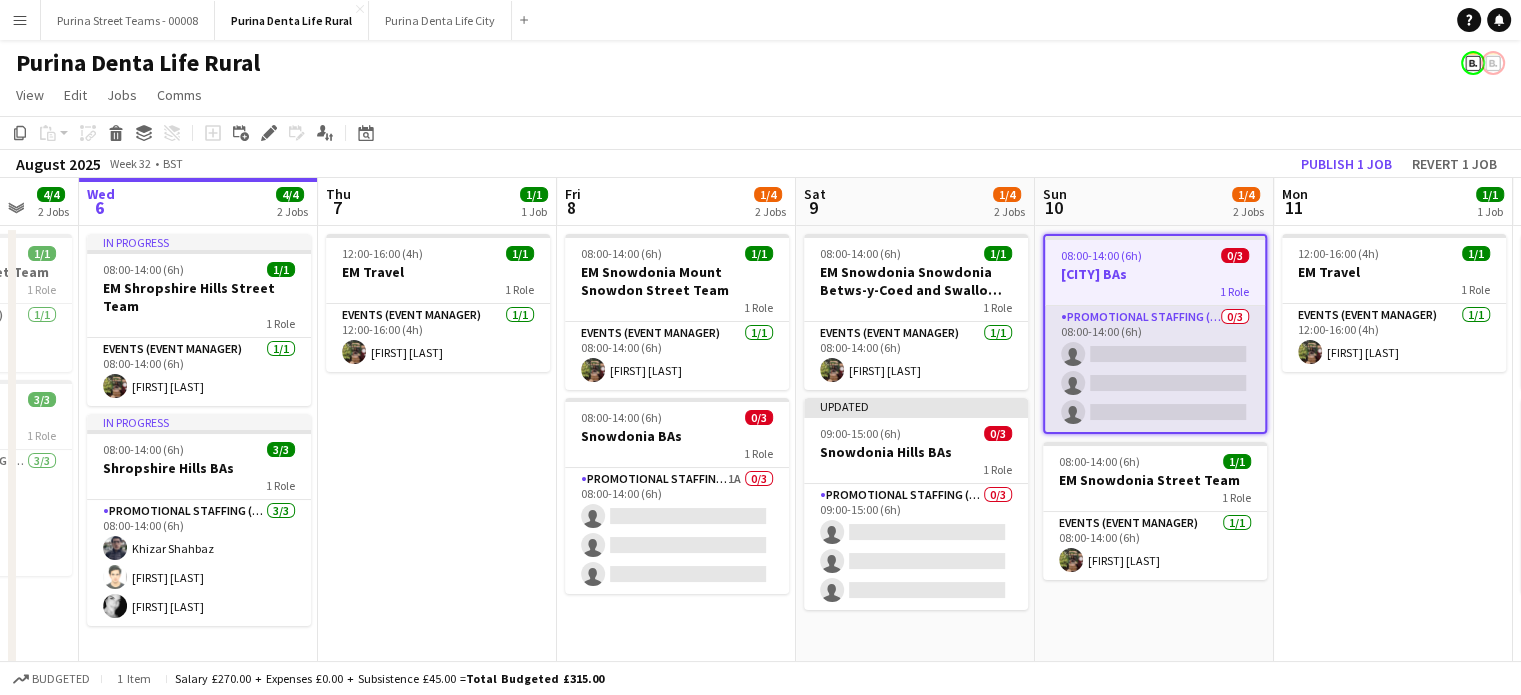 click on "Promotional Staffing (Brand Ambassadors)   0/3   08:00-14:00 (6h)
single-neutral-actions
single-neutral-actions
single-neutral-actions" at bounding box center [1155, 369] 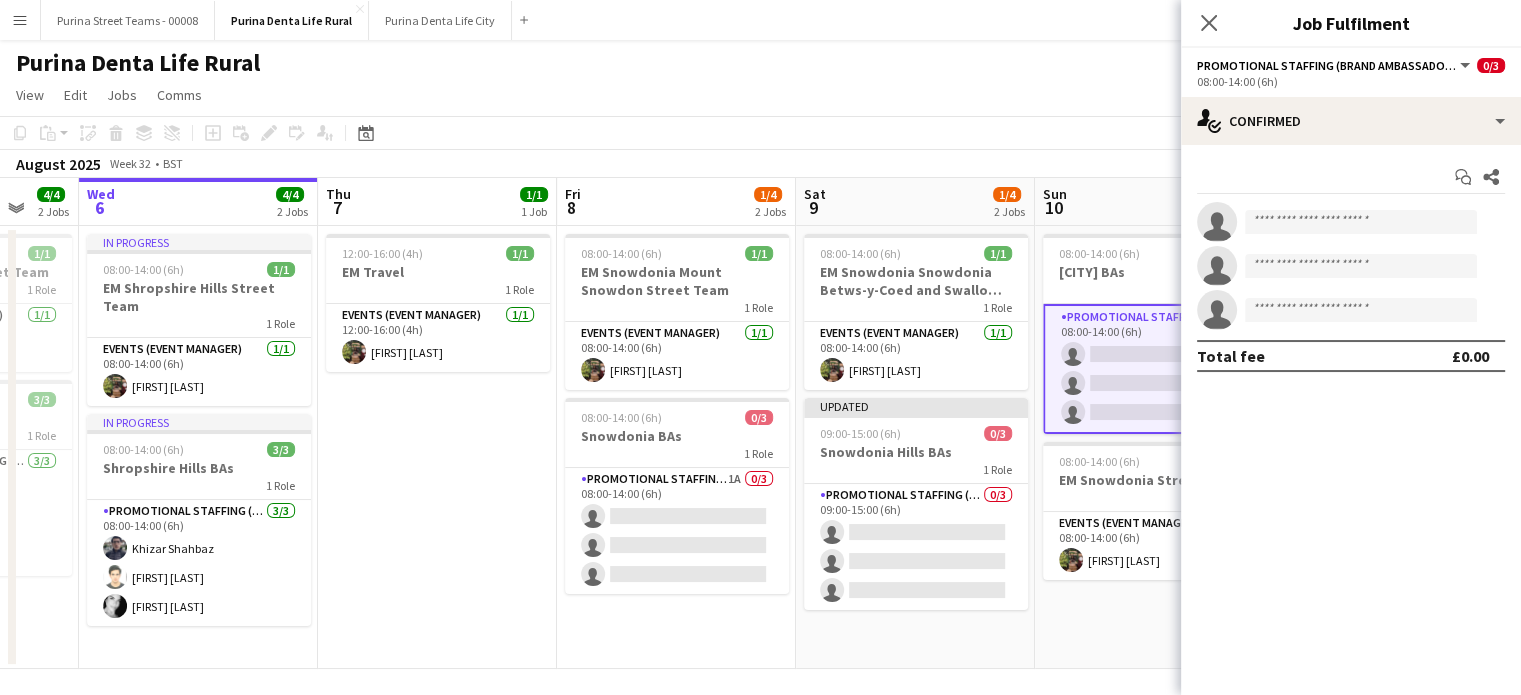 click on "Promotional Staffing (Brand Ambassadors)" 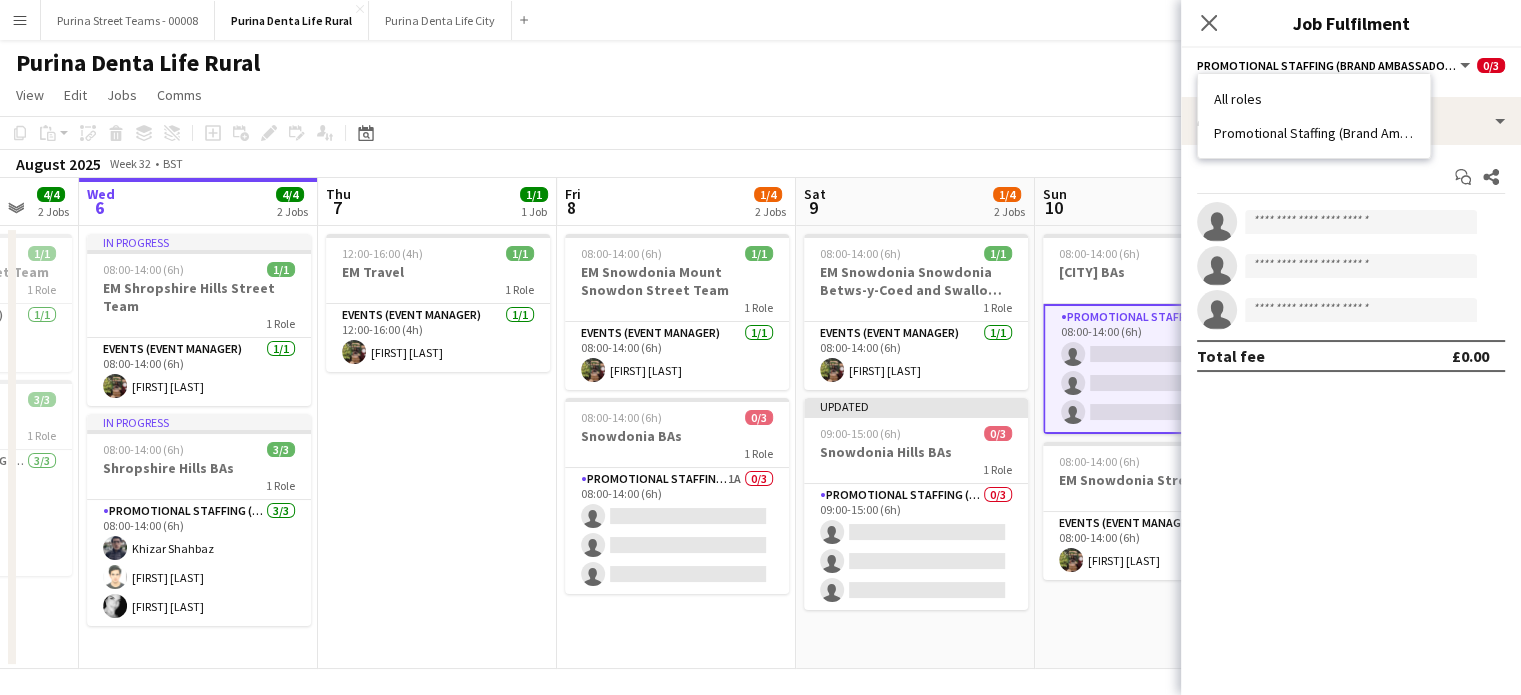 click on "Start chat
Share
single-neutral-actions
single-neutral-actions
single-neutral-actions
Total fee   £0.00" at bounding box center (1351, 266) 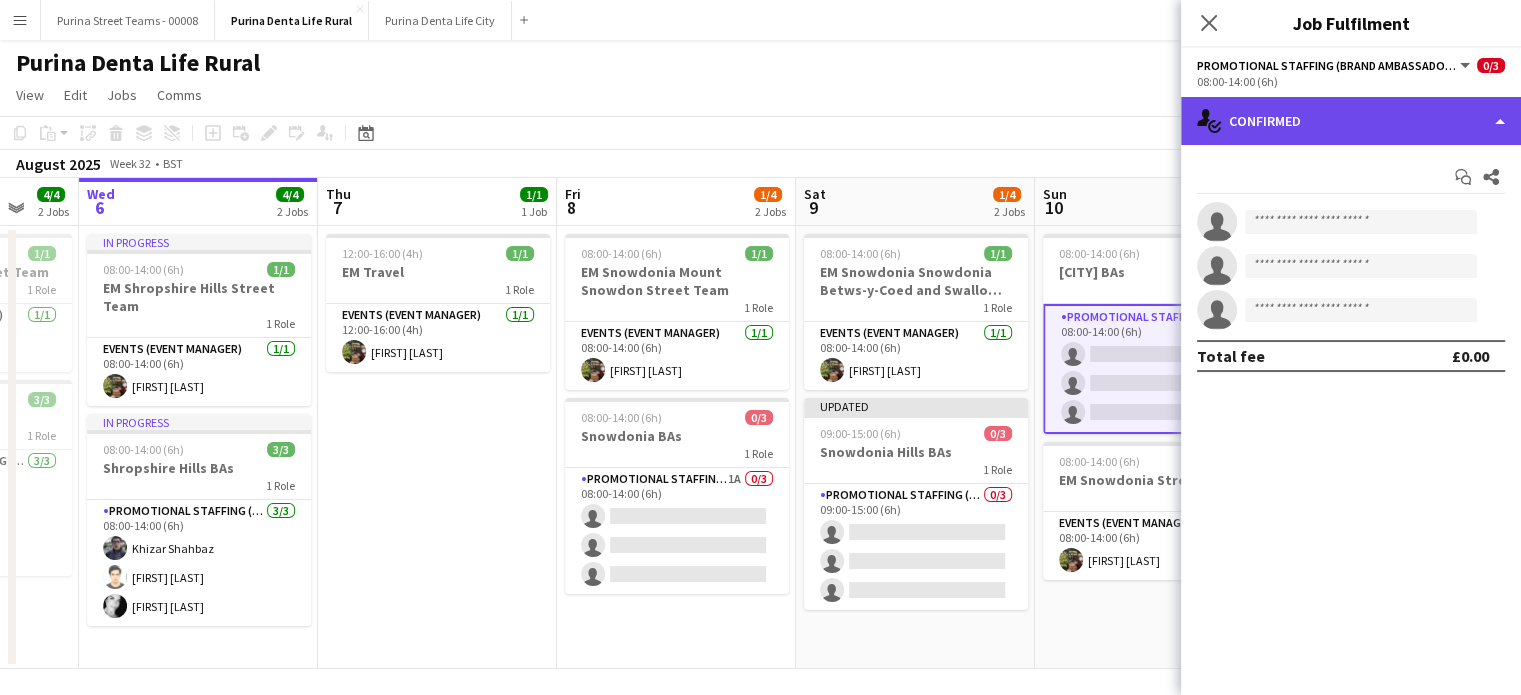 click on "single-neutral-actions-check-2
Confirmed" 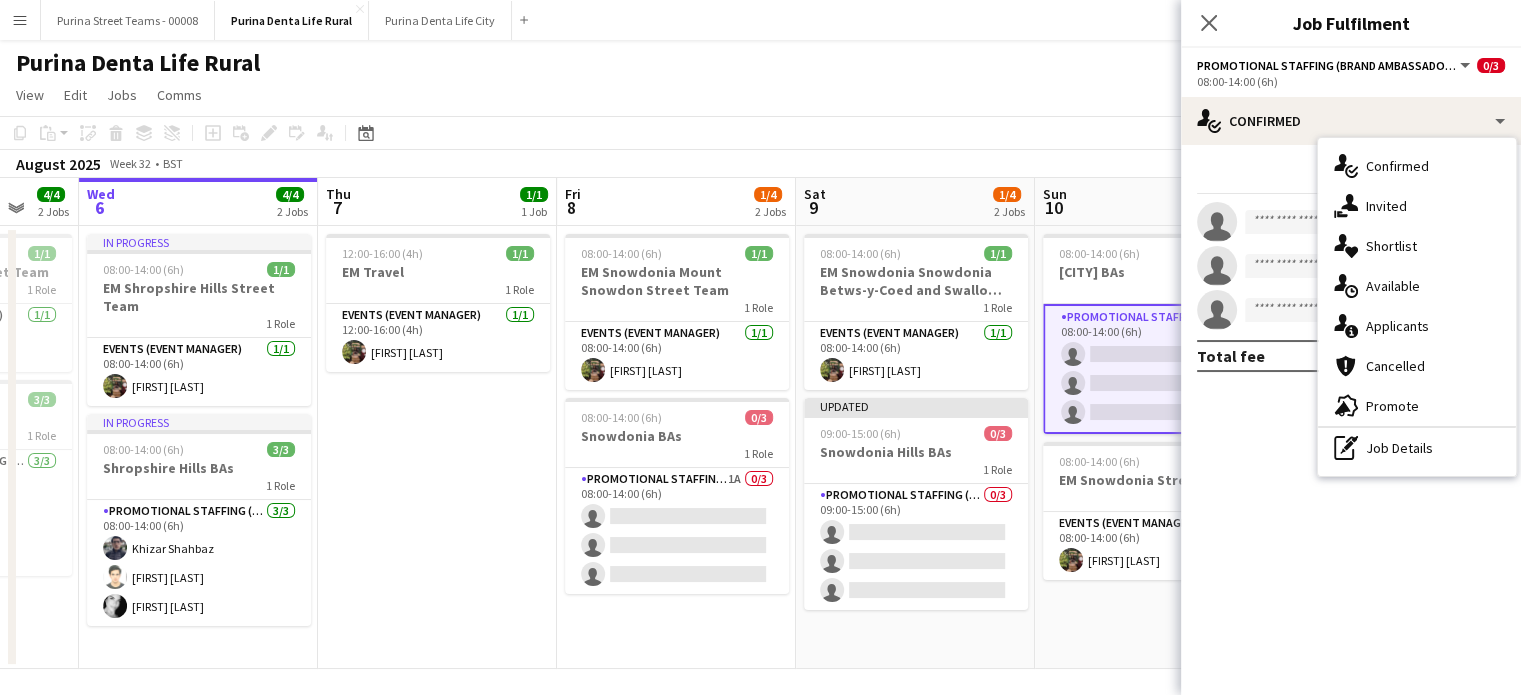 click on "Promotional Staffing (Brand Ambassadors)" 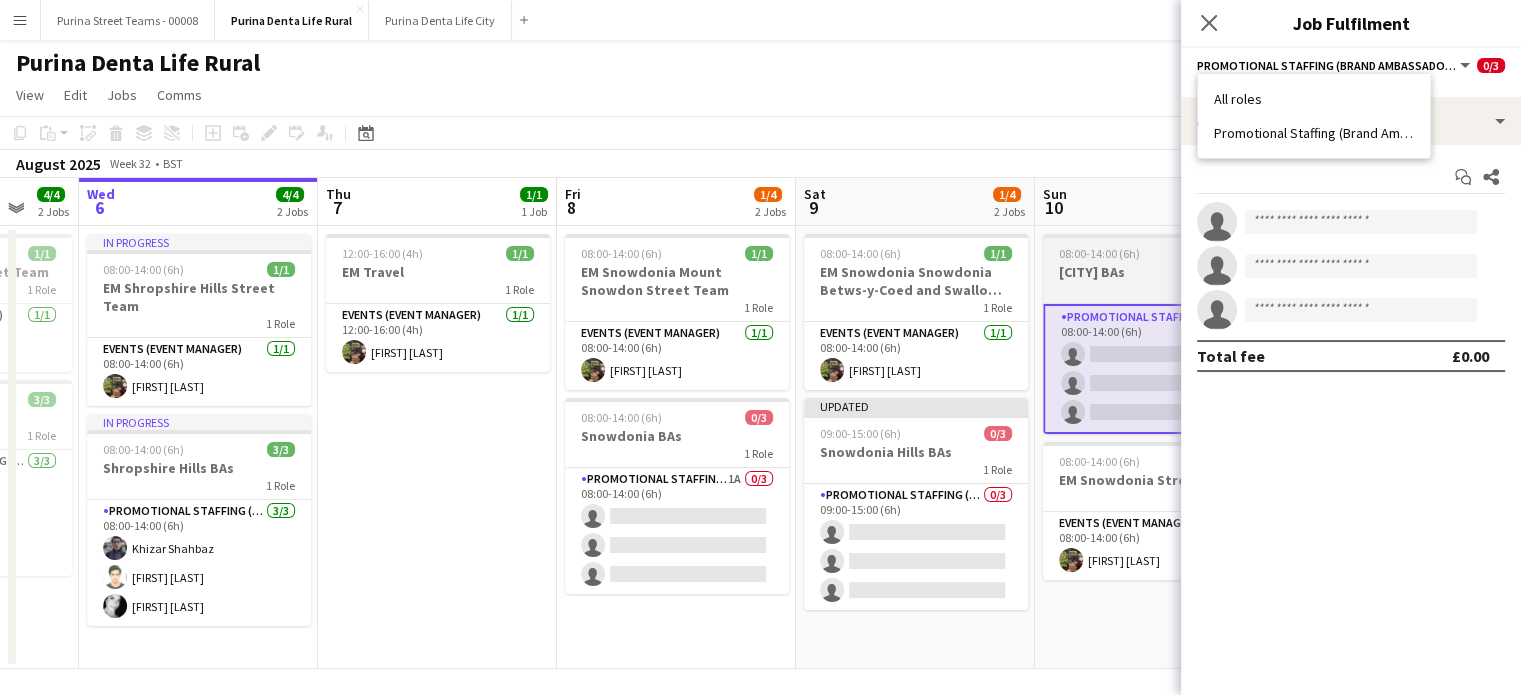 click on "[CITY] BAs" at bounding box center (1155, 272) 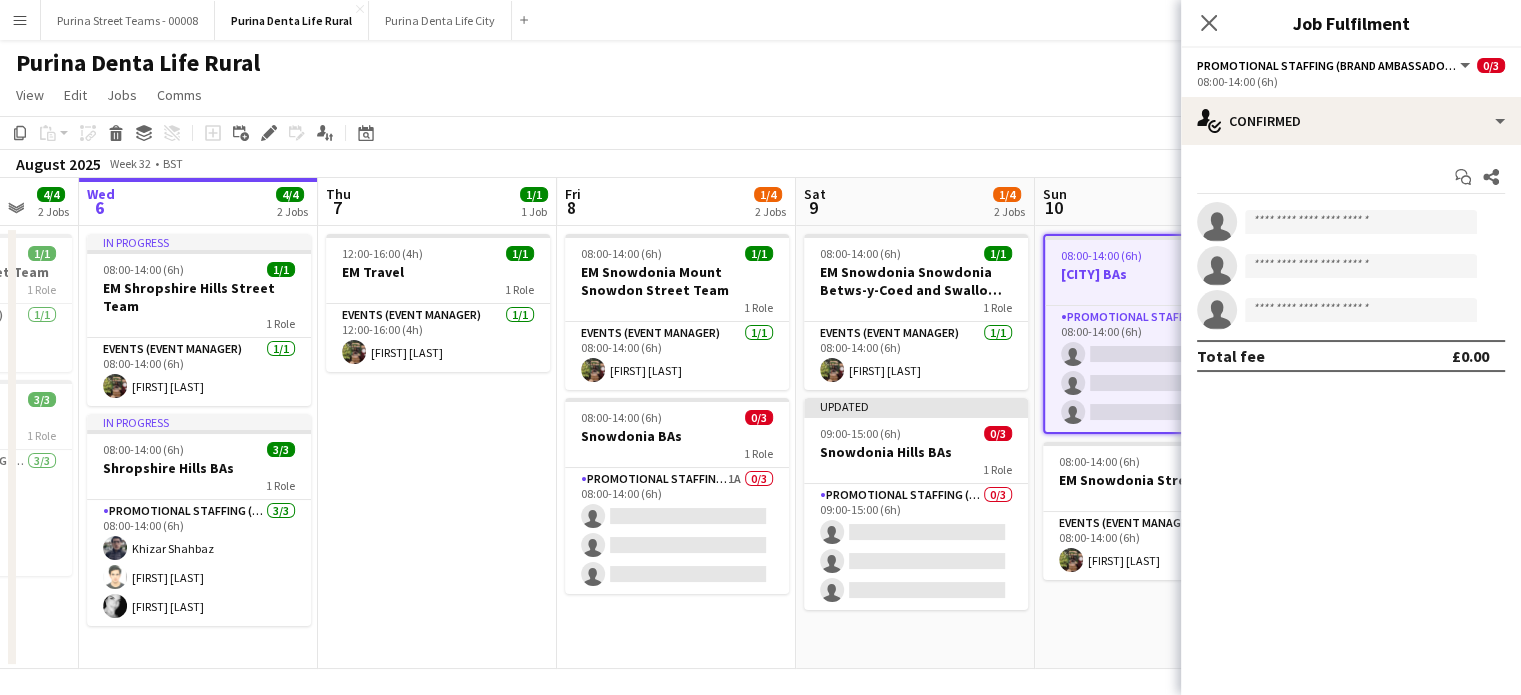 click on "Promotional Staffing (Brand Ambassadors)" 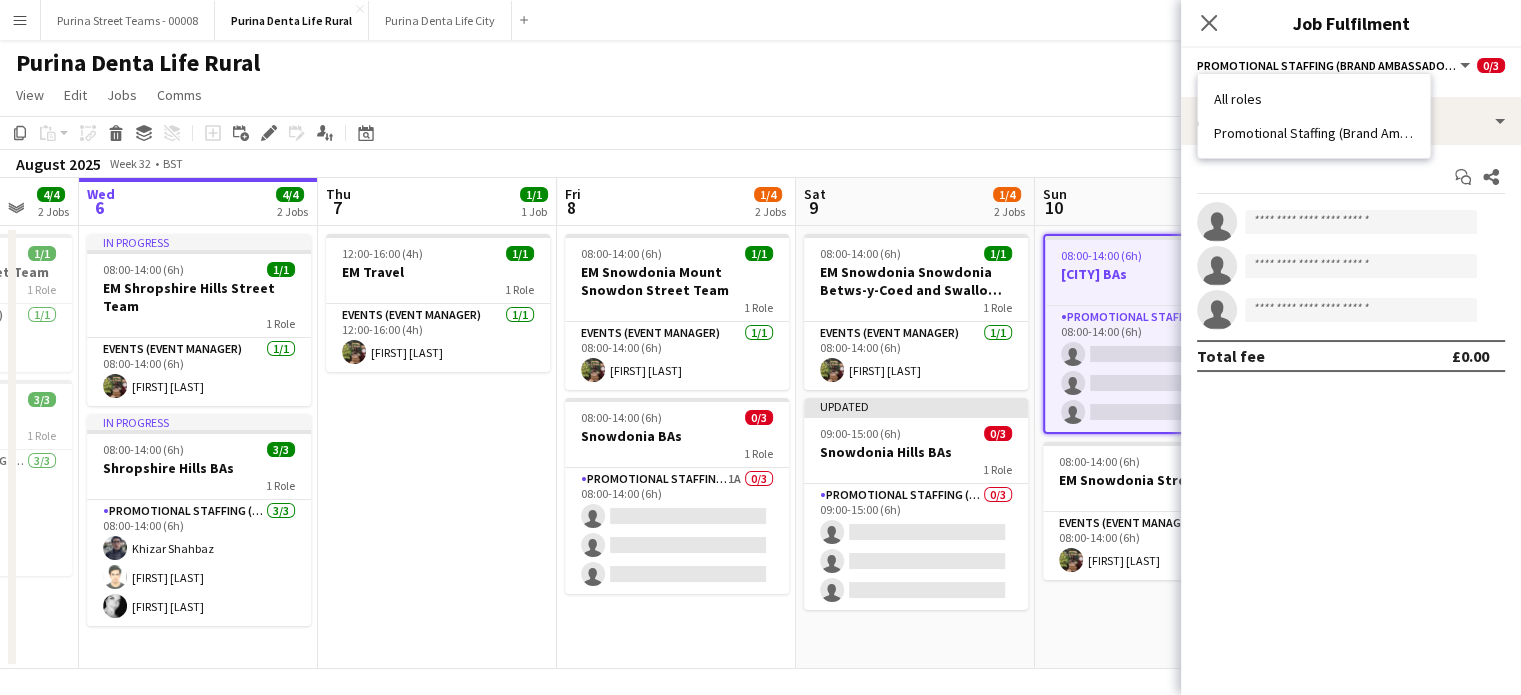 click on "Copy
Paste
Paste   Ctrl+V Paste with crew  Ctrl+Shift+V
Paste linked Job
Delete
Group
Ungroup
Add job
Add linked Job
Edit
Edit linked Job
Applicants
Date picker
AUG 2025 AUG 2025 Monday M Tuesday T Wednesday W Thursday T Friday F Saturday S Sunday S  AUG   1   2   3   4   5   6   7   8   9   10   11   12   13   14   15   16   17   18   19   20   21   22   23   24   25   26   27   28   29   30   31
Comparison range
Comparison range
Today" 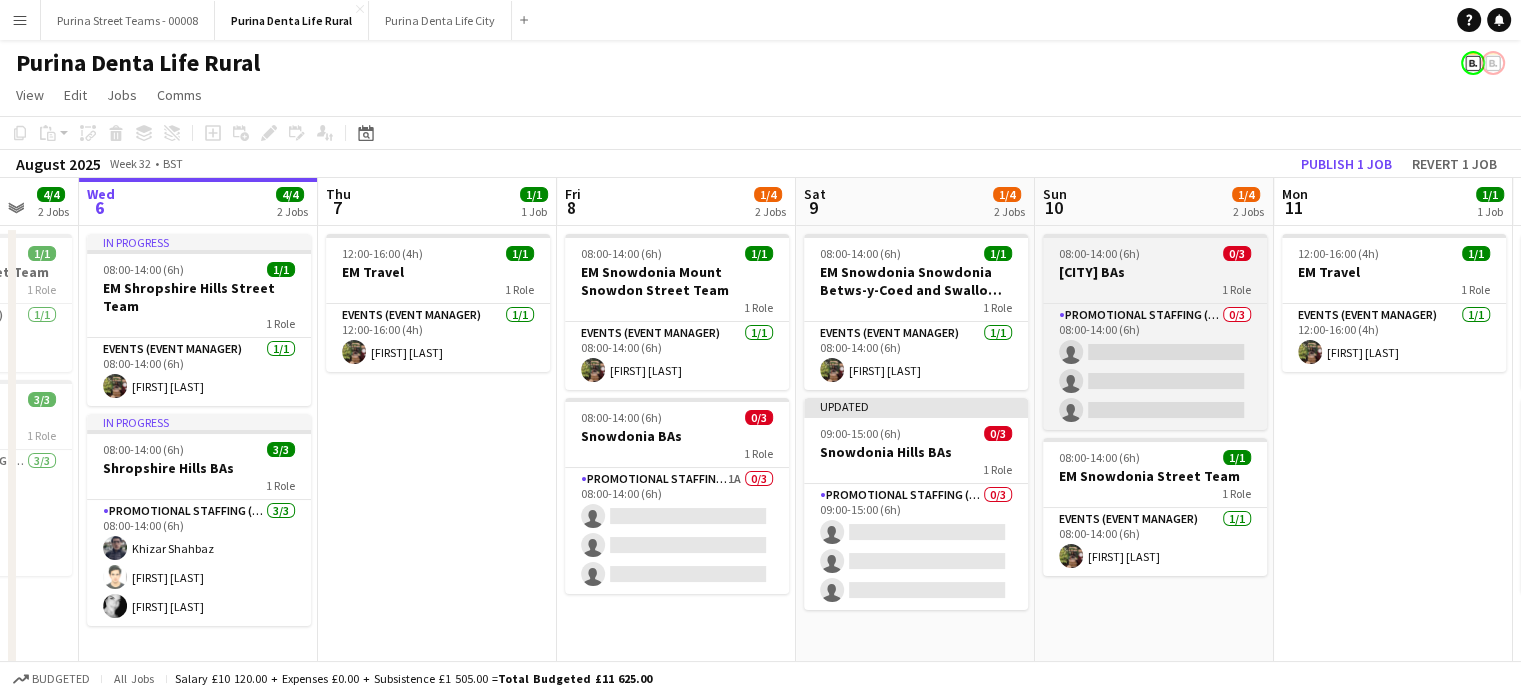click on "[CITY] BAs" at bounding box center (1155, 272) 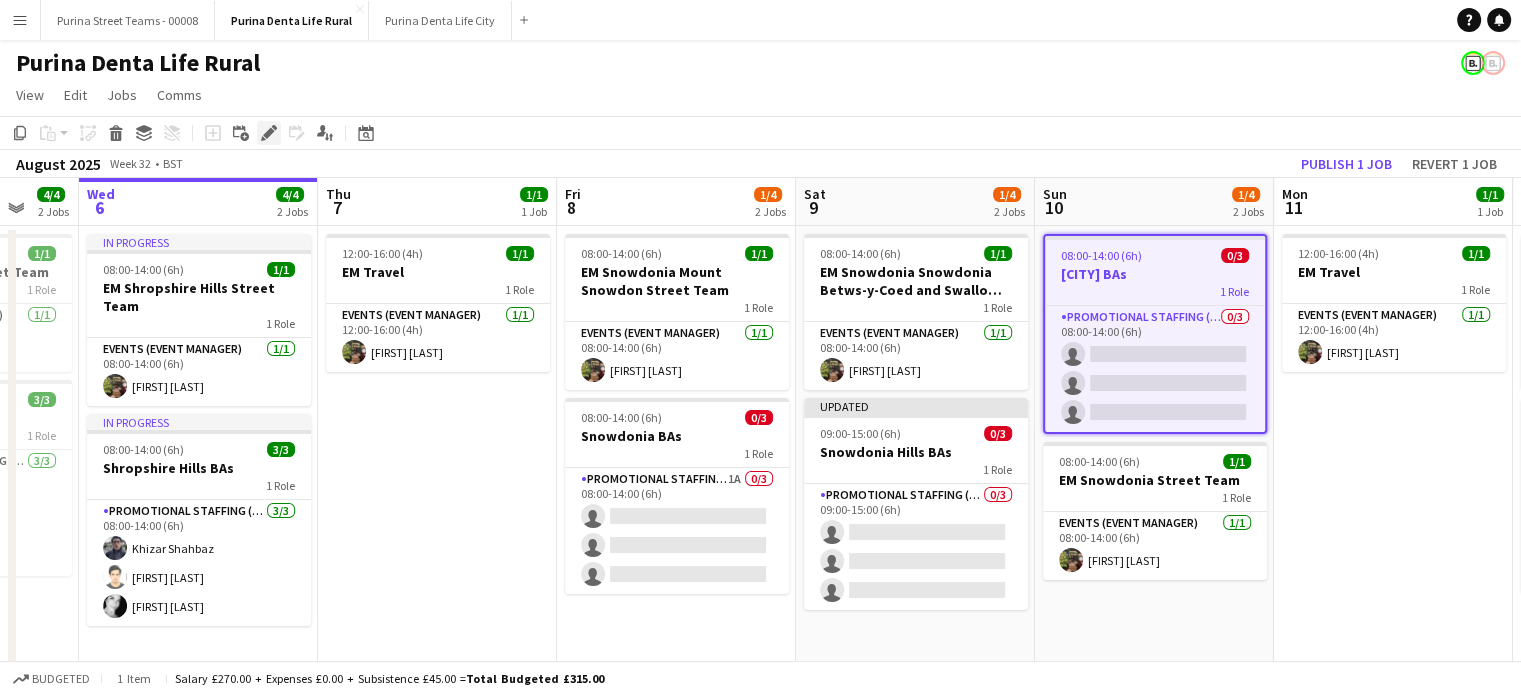 click 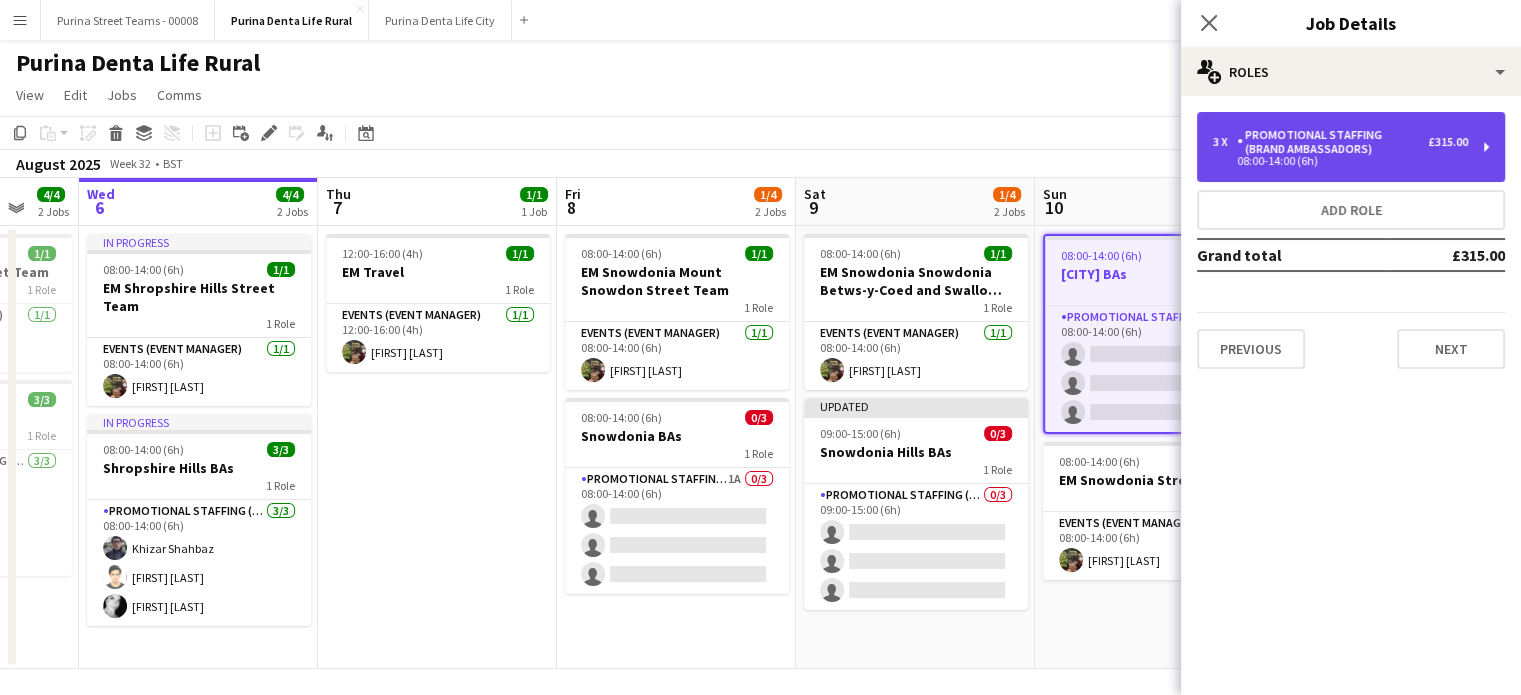 click on "08:00-14:00 (6h)" at bounding box center (1340, 161) 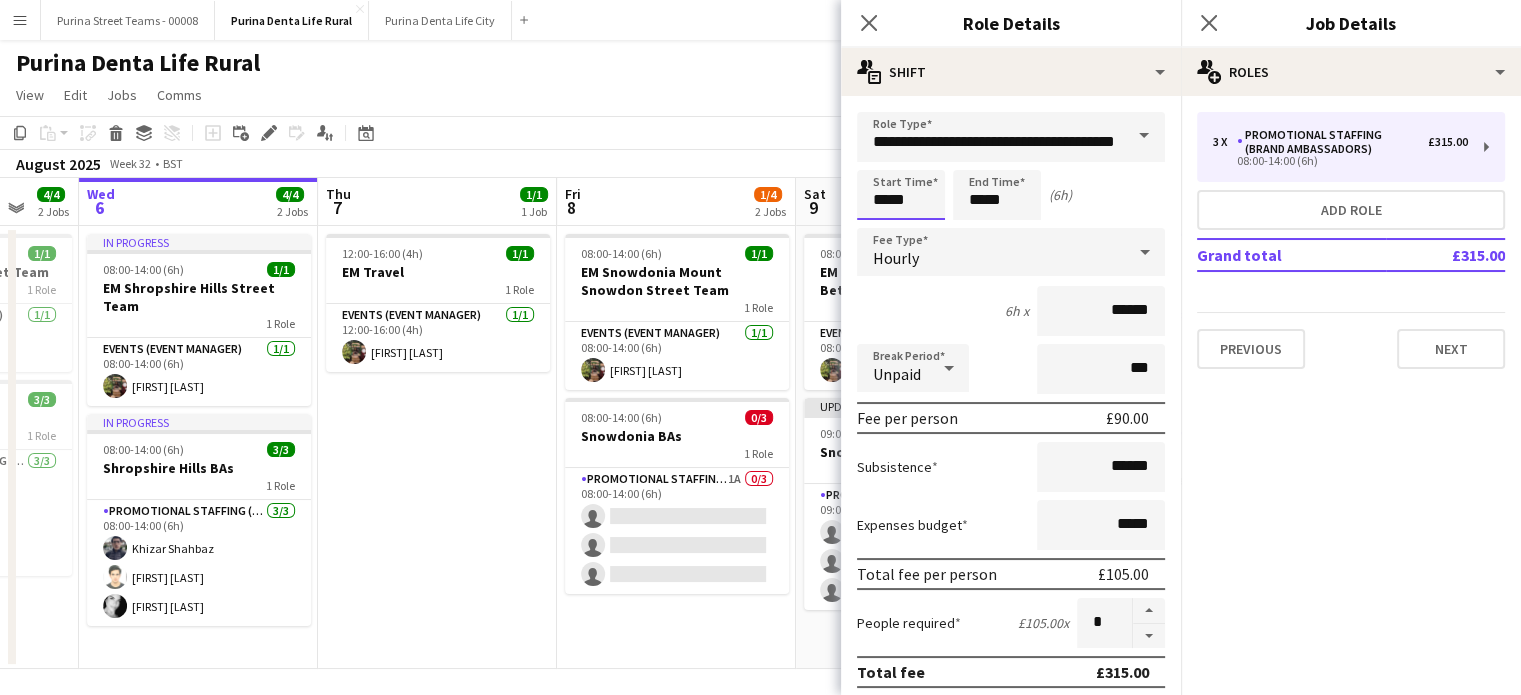 click on "*****" at bounding box center (901, 195) 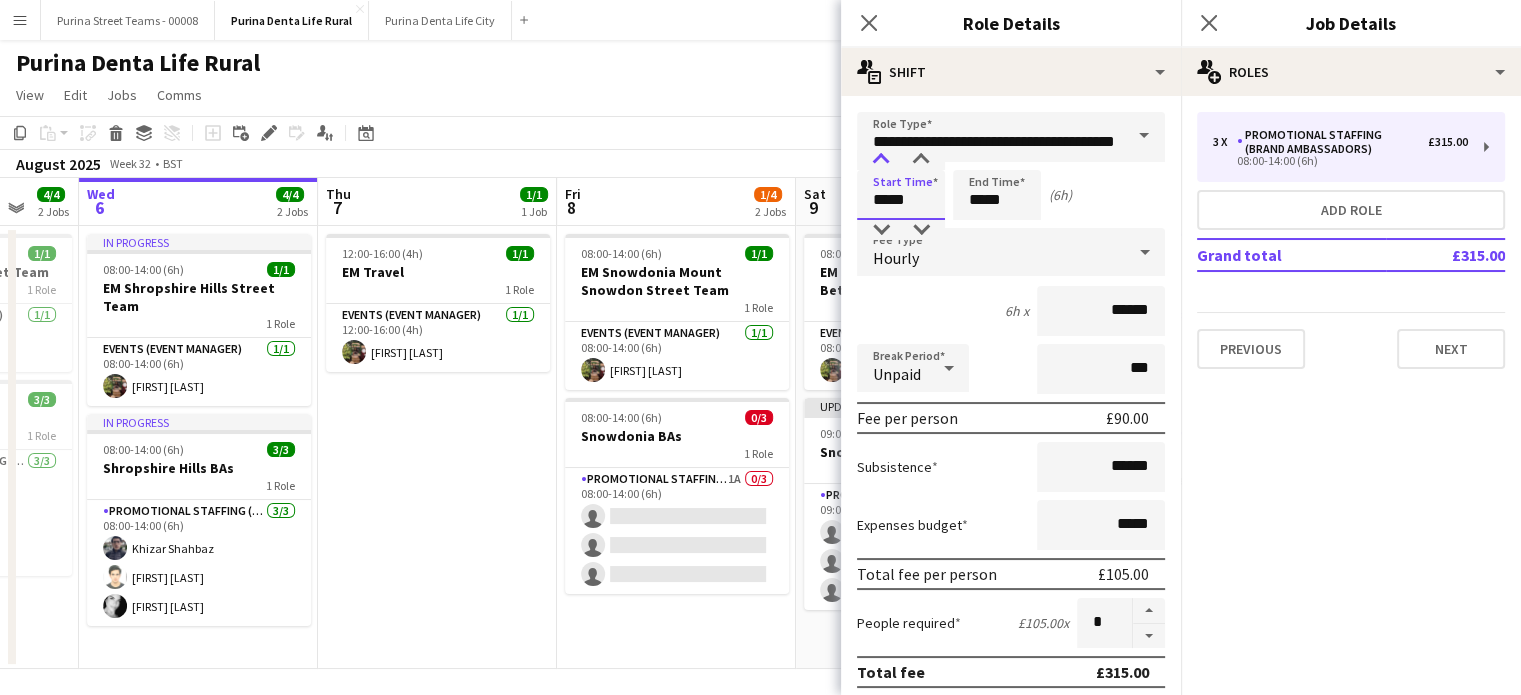 type on "*****" 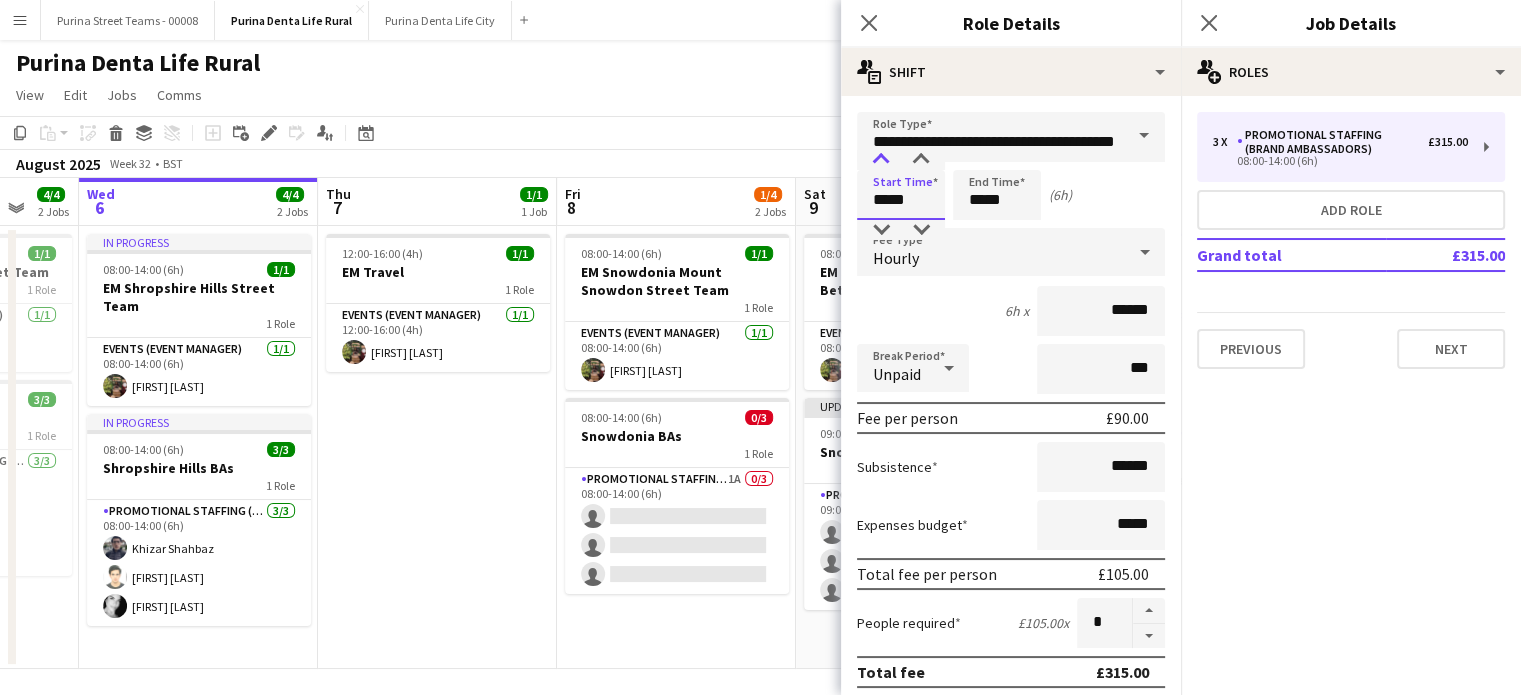 click at bounding box center [881, 160] 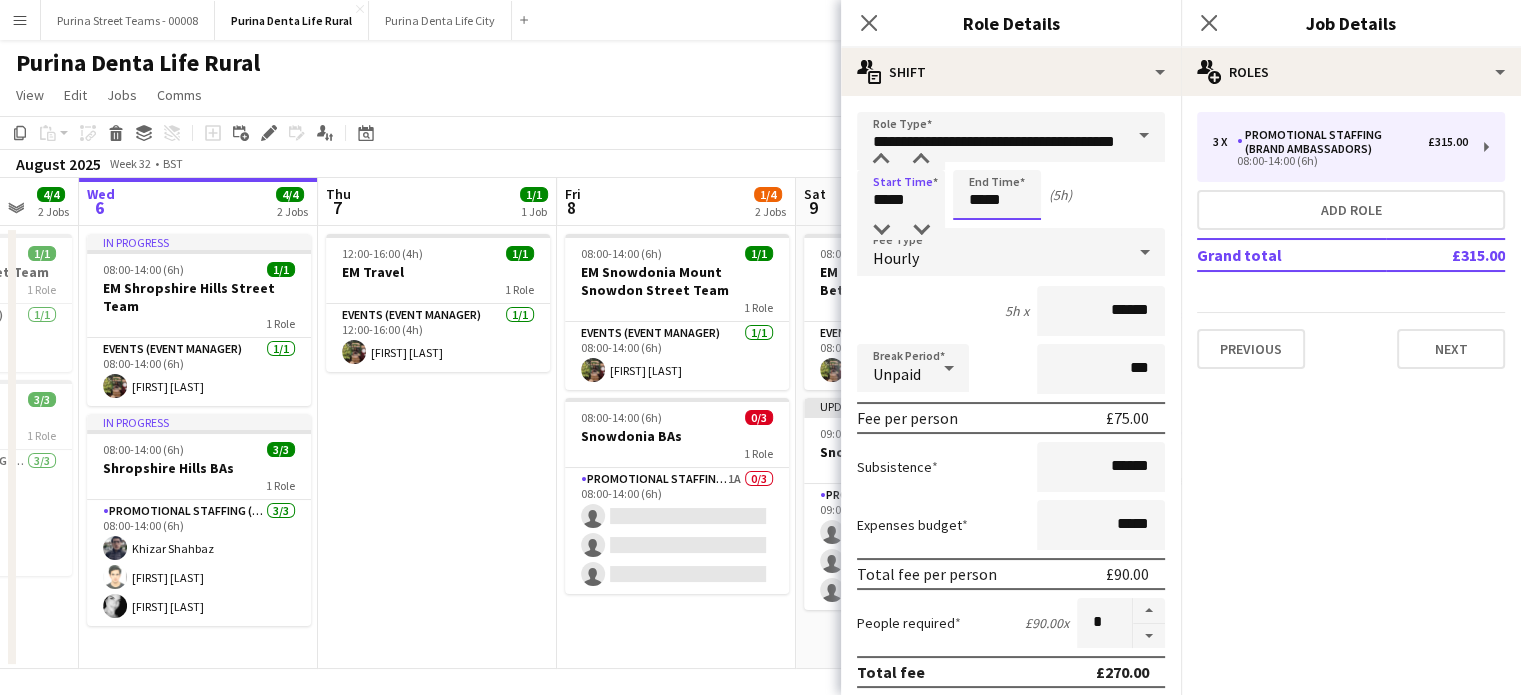 click on "*****" at bounding box center [997, 195] 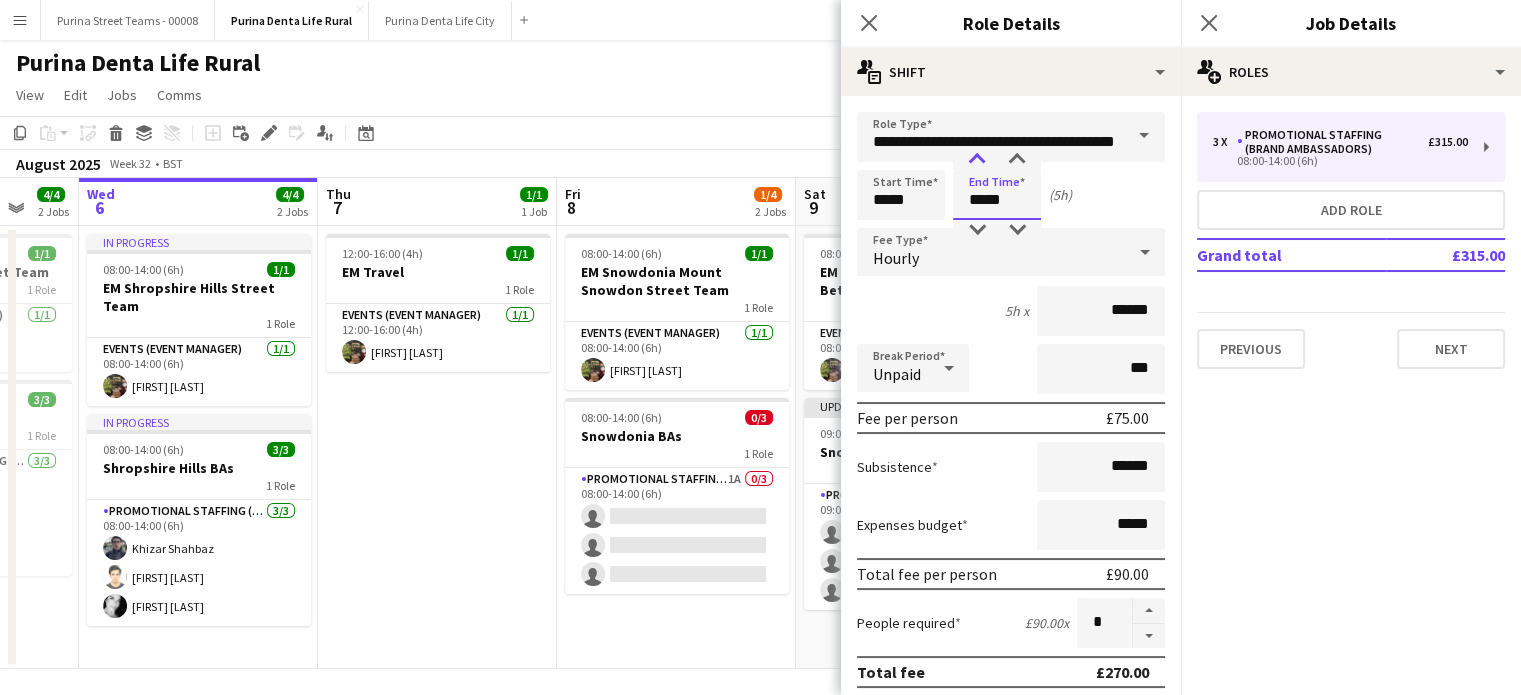 type on "*****" 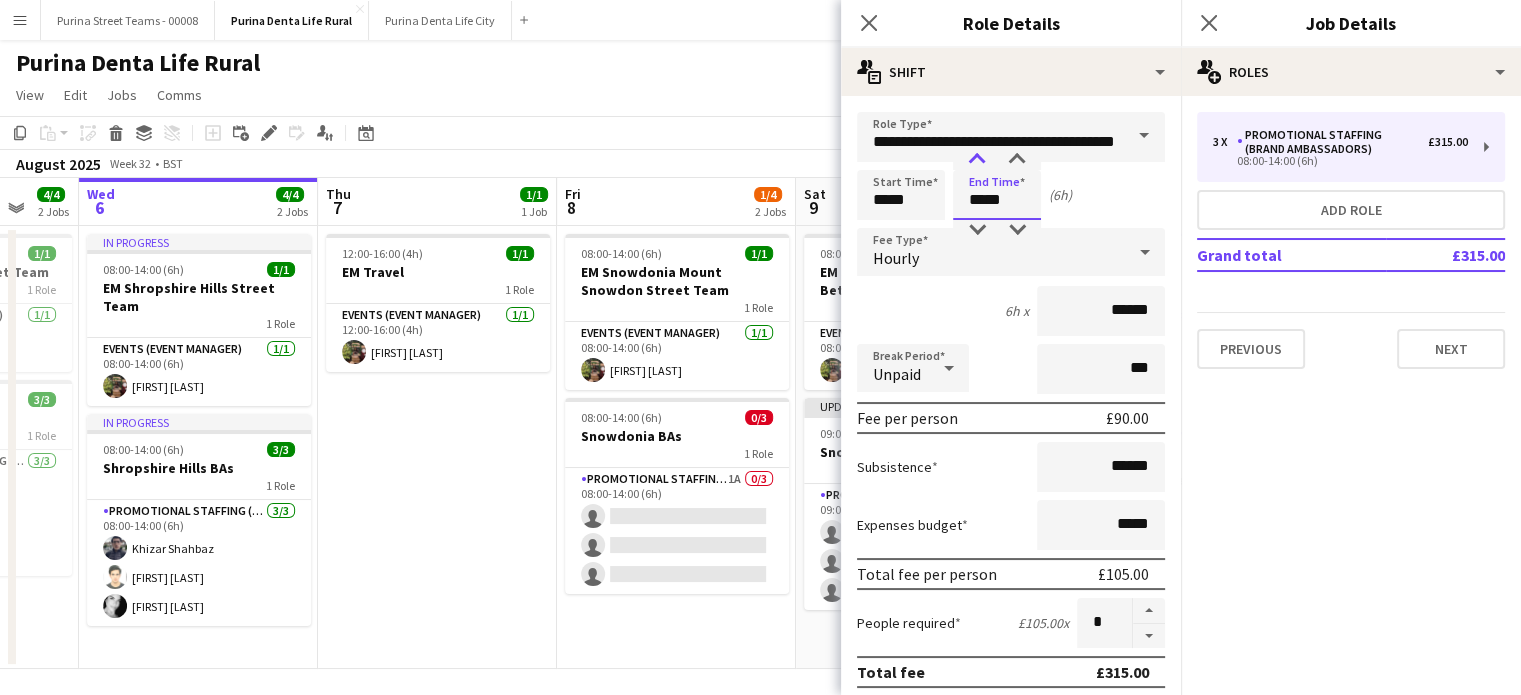 click at bounding box center (977, 160) 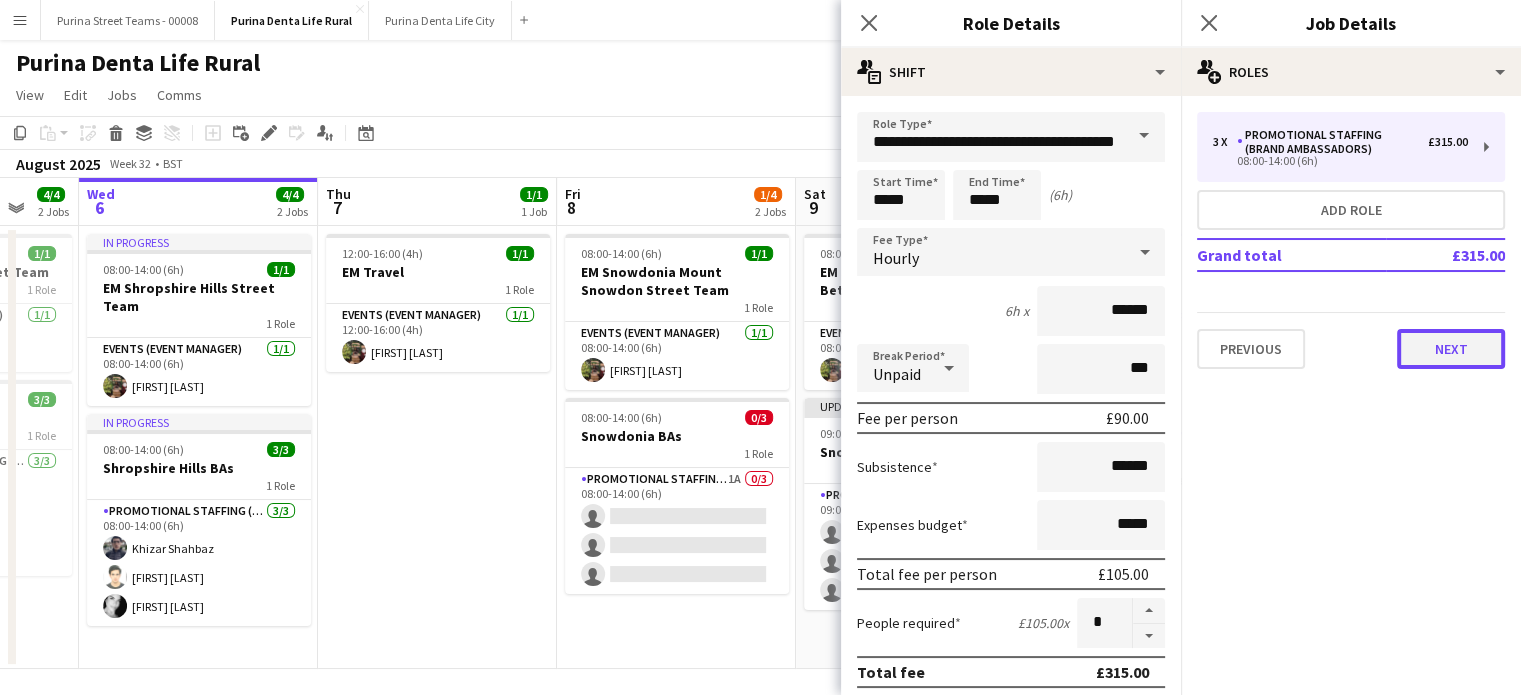 click on "Next" at bounding box center (1451, 349) 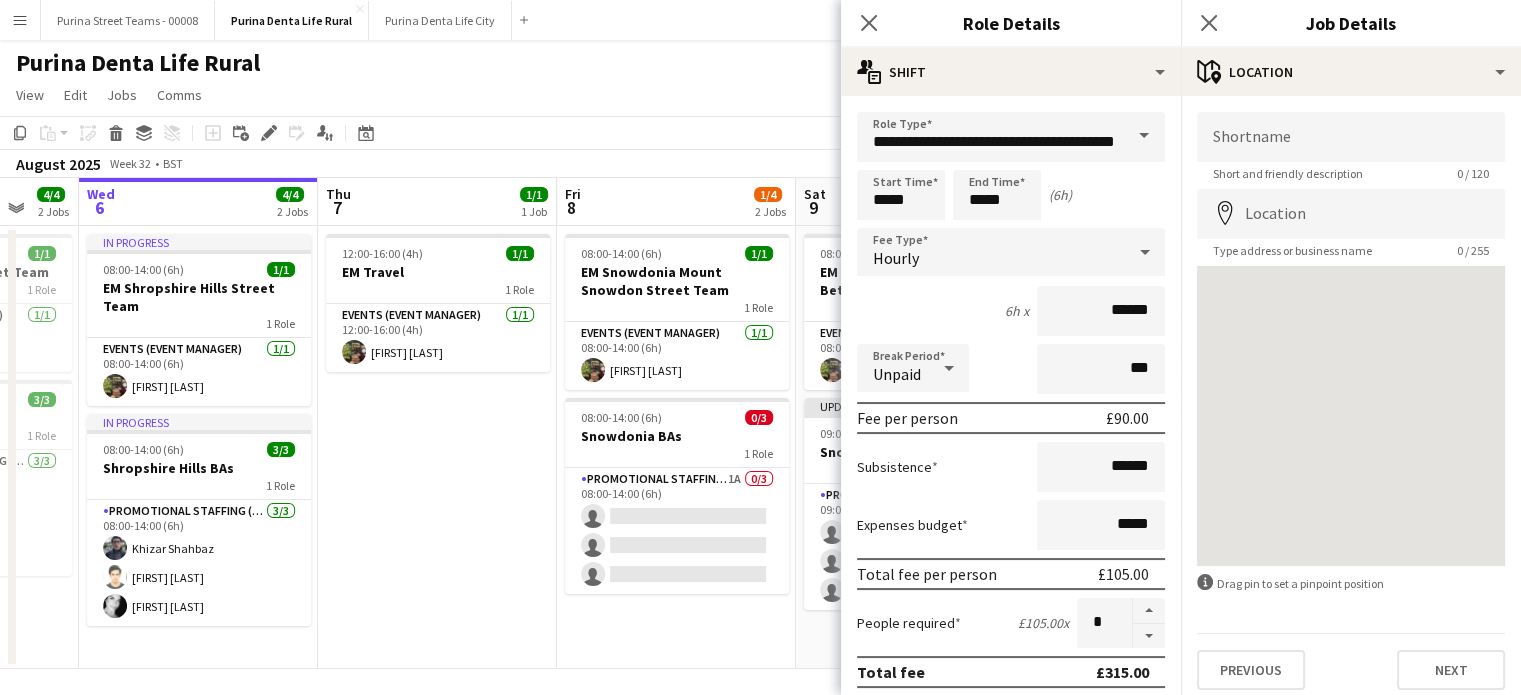click on "08:00-14:00 (6h)    1/1   EM Snowdonia Mount Snowdon Street Team   1 Role   Events (Event Manager)   1/1   08:00-14:00 (6h)
[FIRST] [LAST]     08:00-14:00 (6h)    0/3   Snowdonia  BAs   1 Role   Promotional Staffing (Brand Ambassadors)   1A   0/3   08:00-14:00 (6h)
single-neutral-actions
single-neutral-actions
single-neutral-actions" at bounding box center (676, 447) 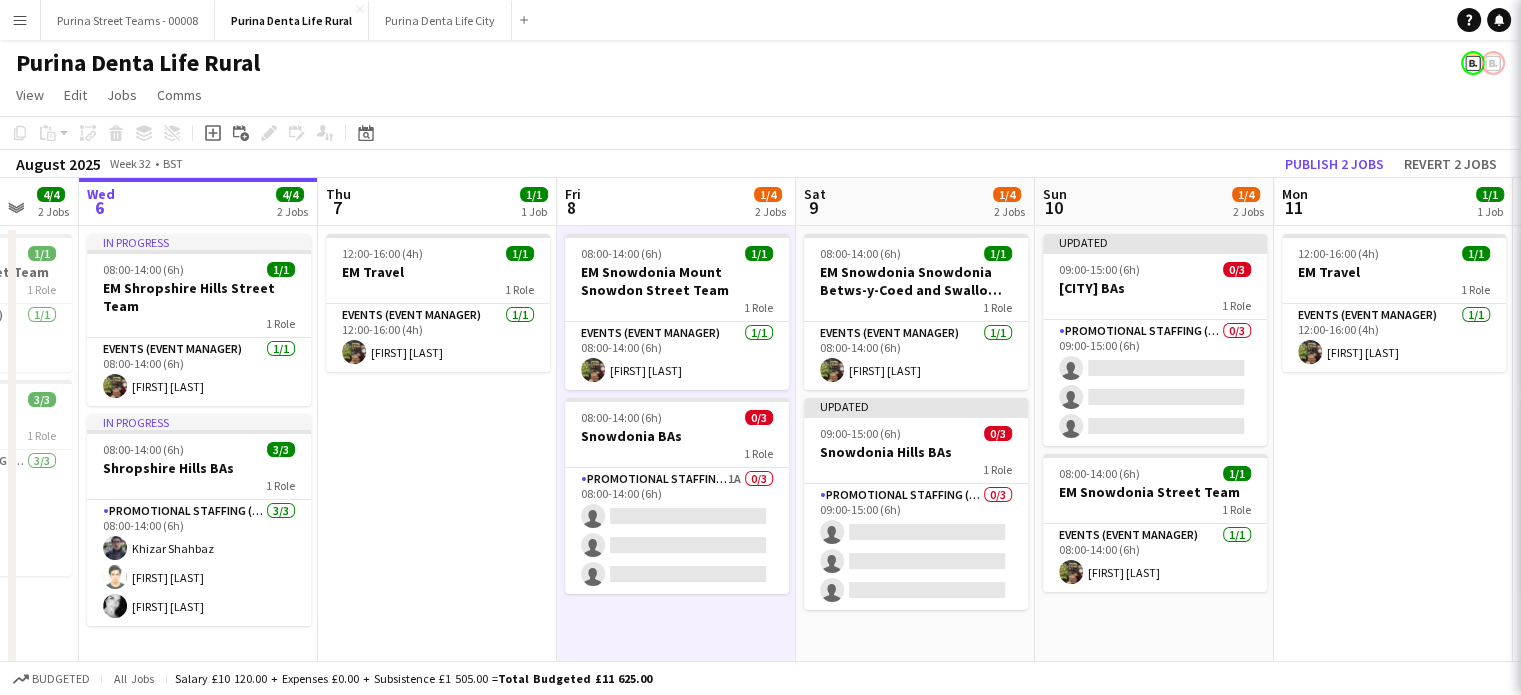 click on "08:00-14:00 (6h)    1/1   EM Snowdonia Mount Snowdon Street Team   1 Role   Events (Event Manager)   1/1   08:00-14:00 (6h)
[FIRST] [LAST]     08:00-14:00 (6h)    0/3   Snowdonia  BAs   1 Role   Promotional Staffing (Brand Ambassadors)   1A   0/3   08:00-14:00 (6h)
single-neutral-actions
single-neutral-actions
single-neutral-actions" at bounding box center [676, 447] 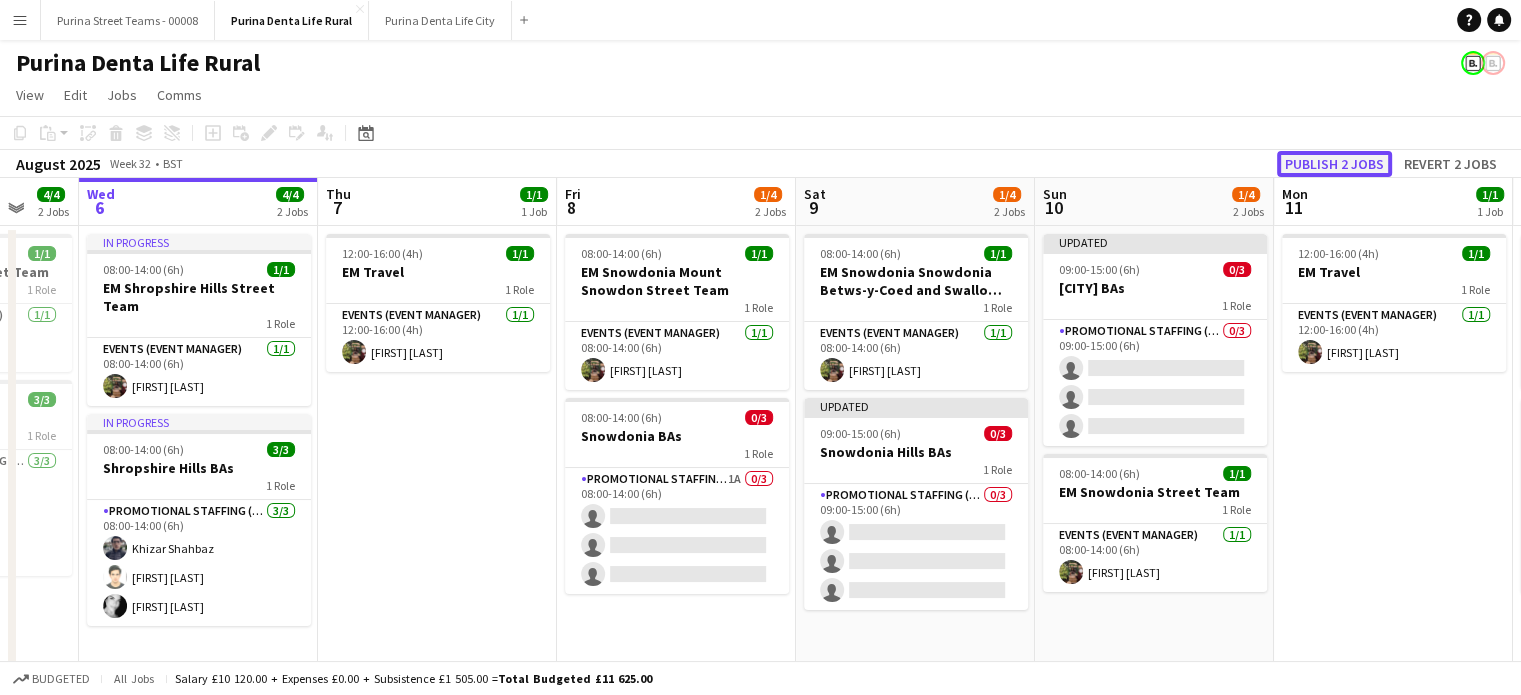 click on "Publish 2 jobs" 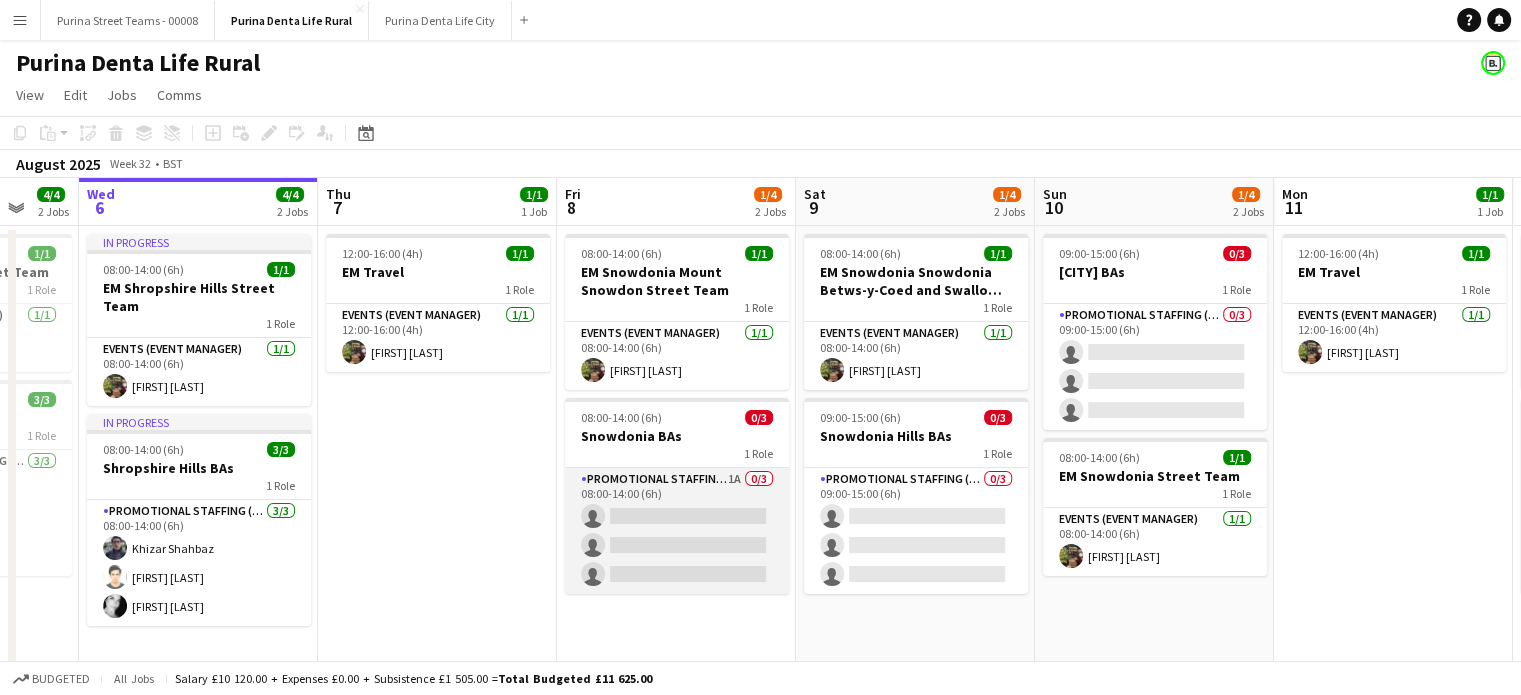 click on "Promotional Staffing (Brand Ambassadors)   1A   0/3   08:00-14:00 (6h)
single-neutral-actions
single-neutral-actions
single-neutral-actions" at bounding box center (677, 531) 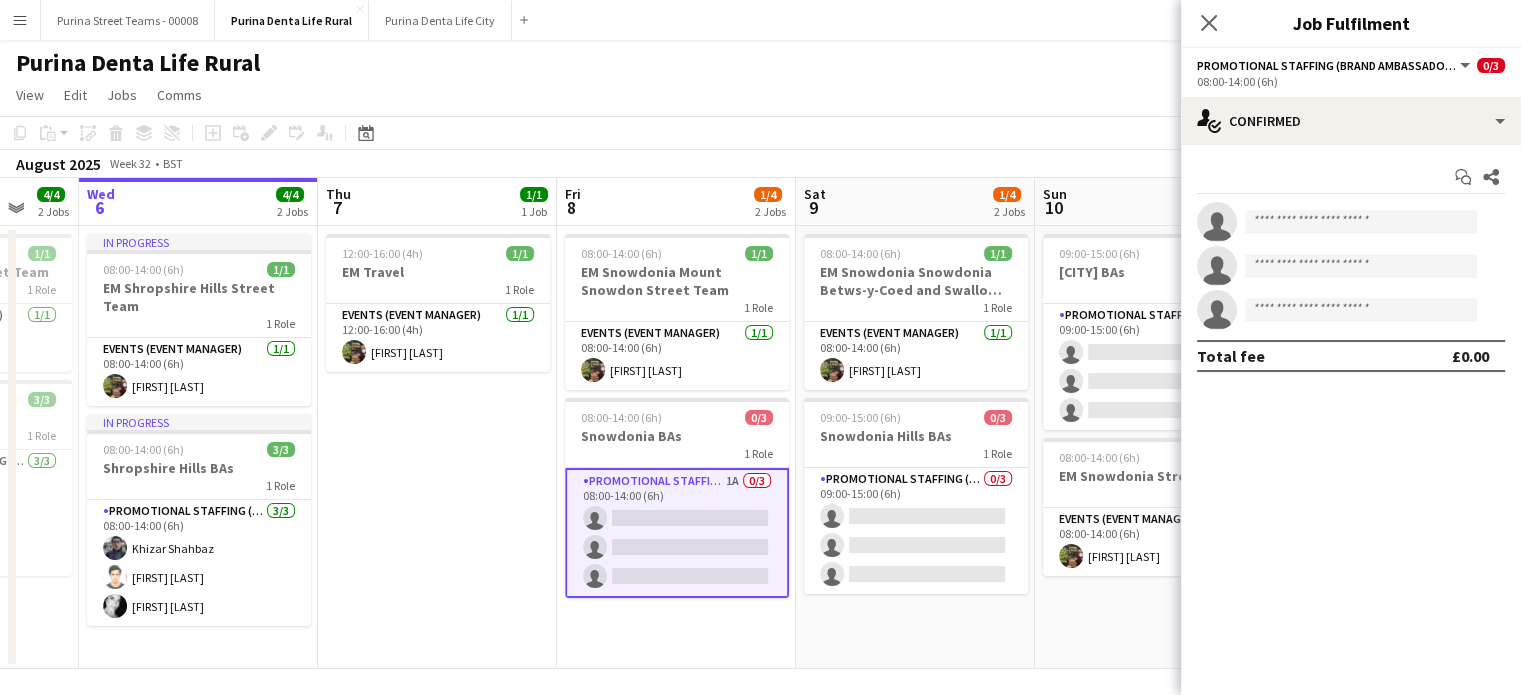 click on "single-neutral-actions" at bounding box center [1351, 222] 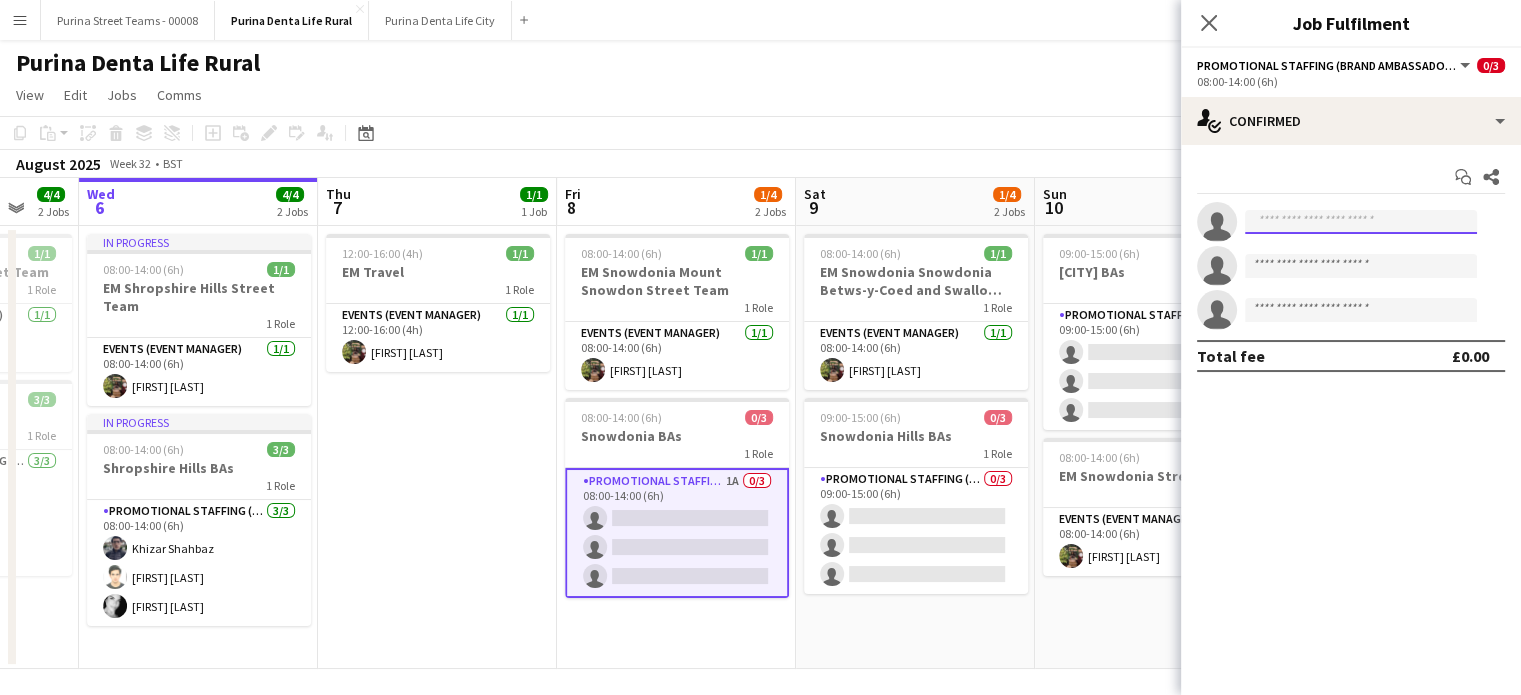 click at bounding box center (1361, 222) 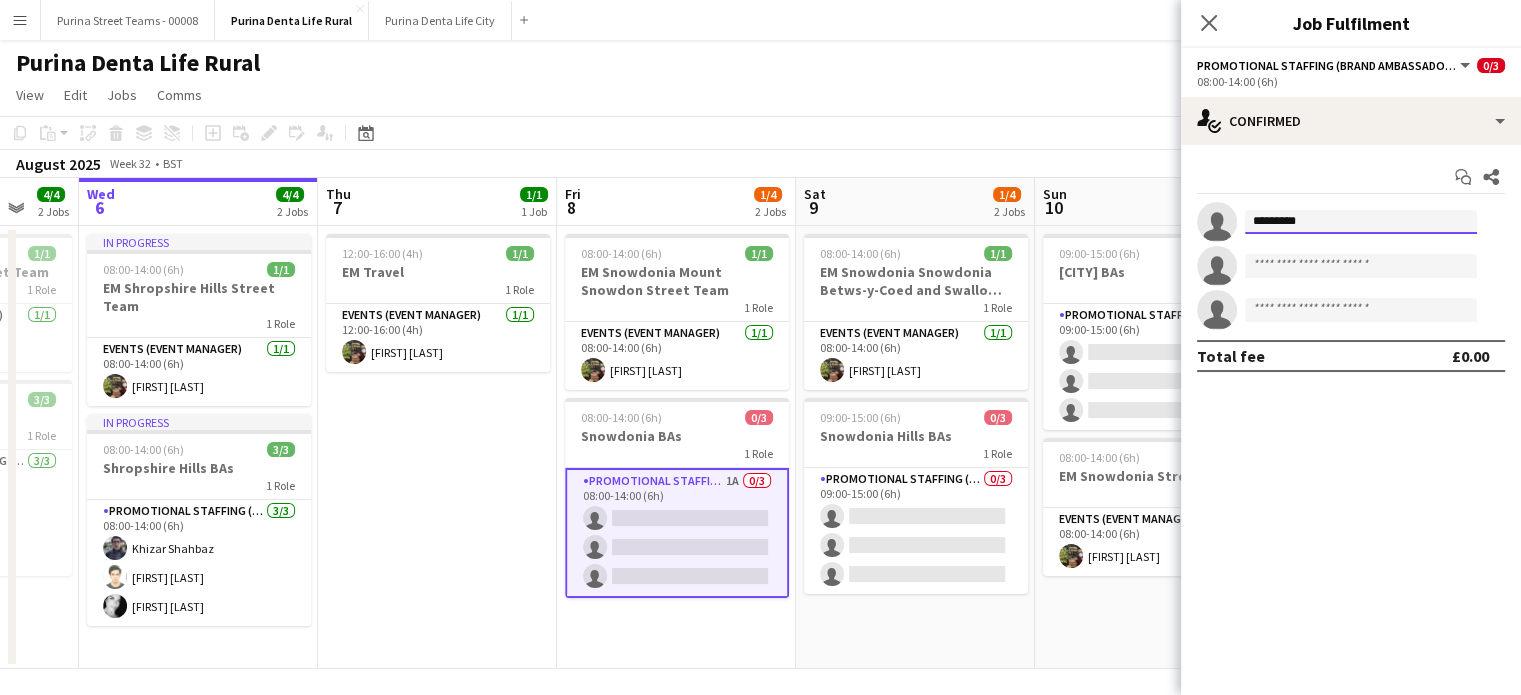 type on "*********" 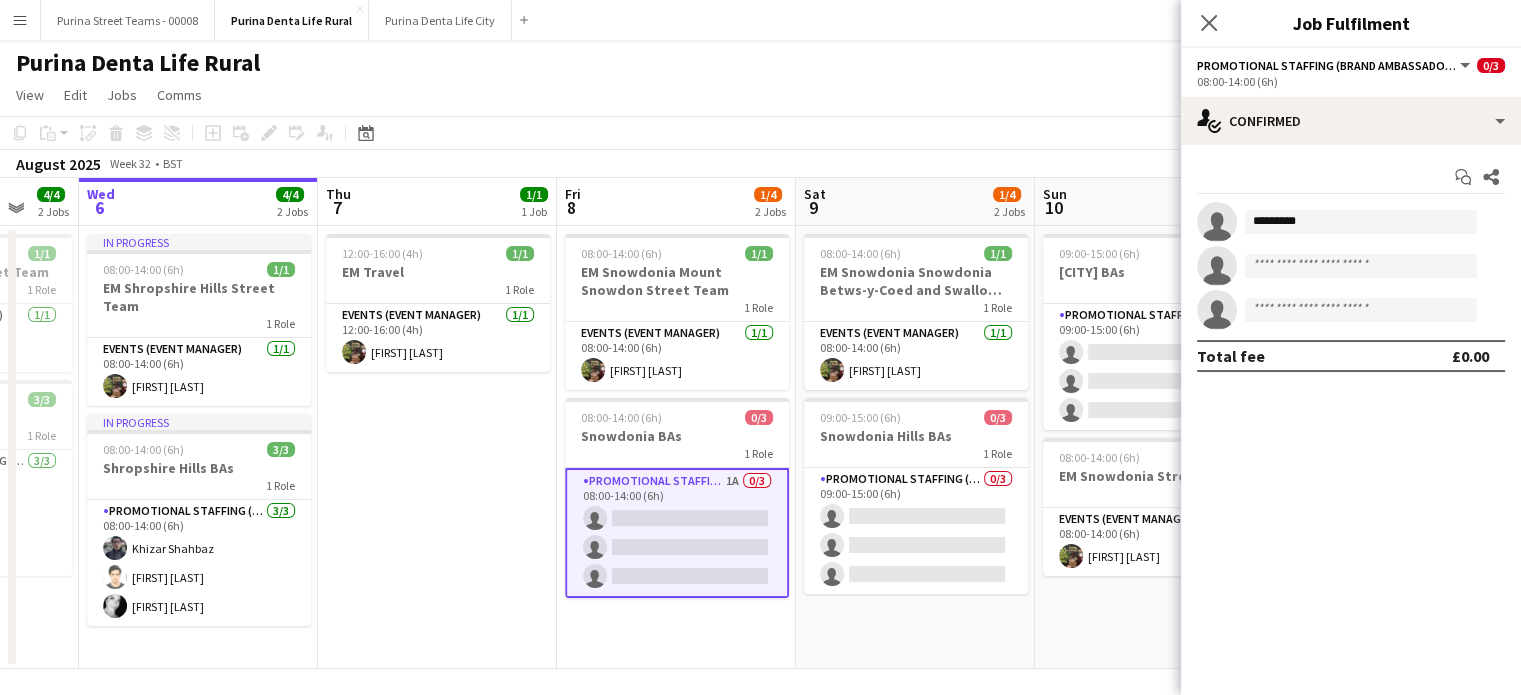 click on "Purina Denta Life Rural" 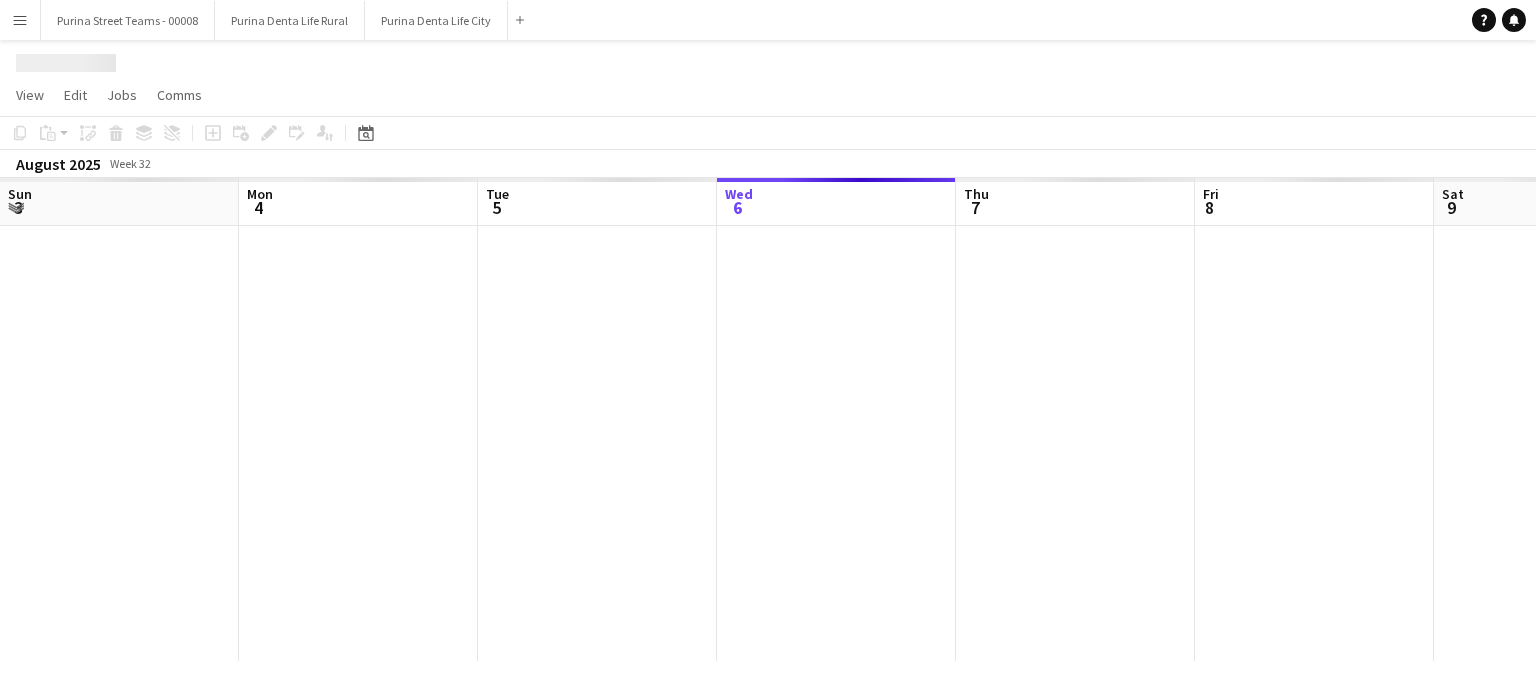 scroll, scrollTop: 0, scrollLeft: 0, axis: both 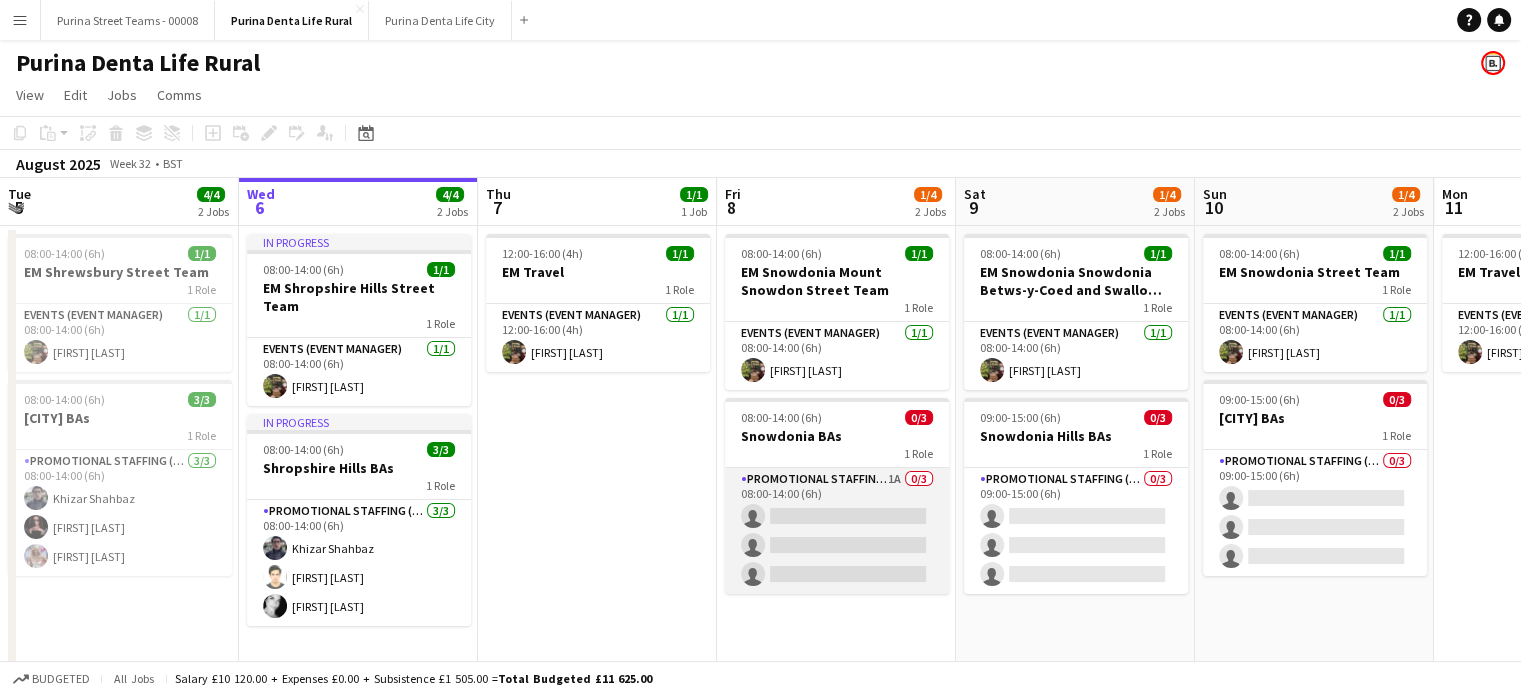 click on "Promotional Staffing (Brand Ambassadors)   1A   0/3   08:00-14:00 (6h)
single-neutral-actions
single-neutral-actions
single-neutral-actions" at bounding box center (837, 531) 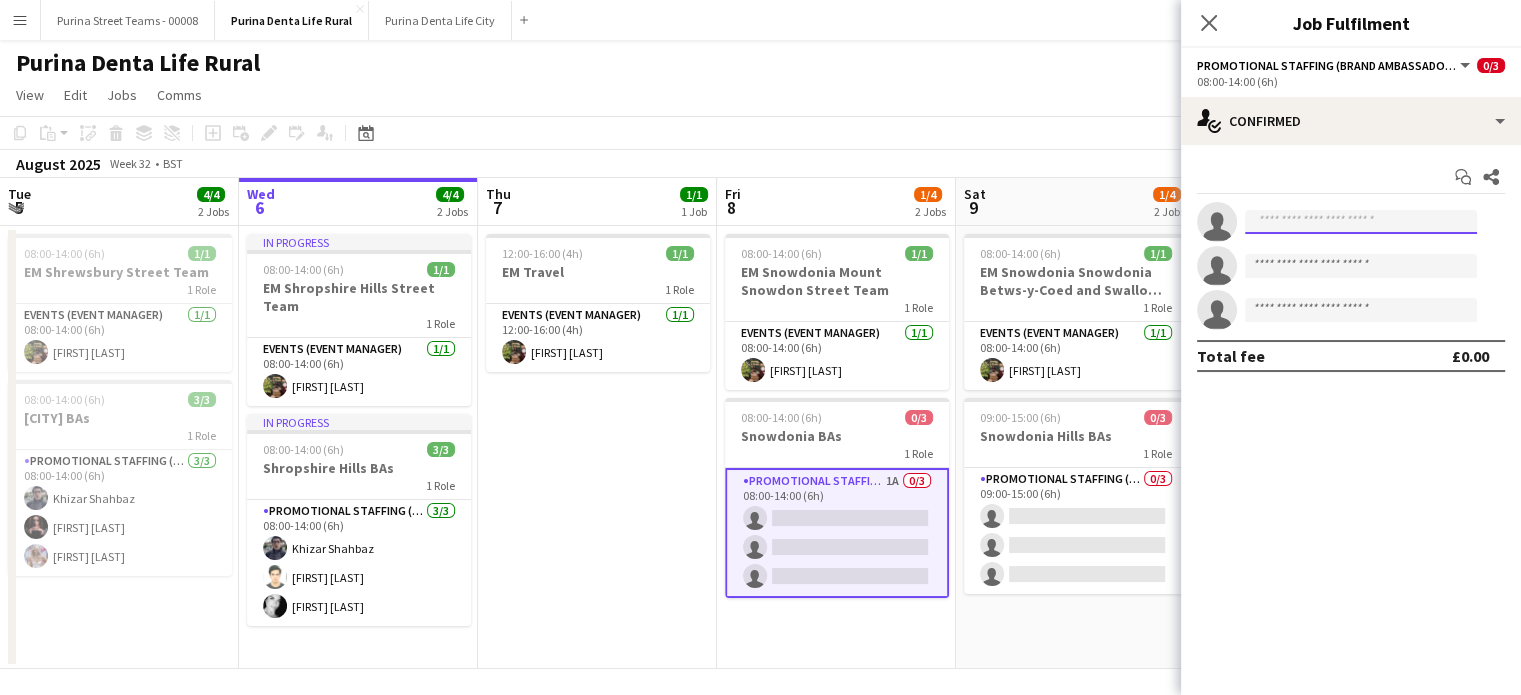 click at bounding box center [1361, 222] 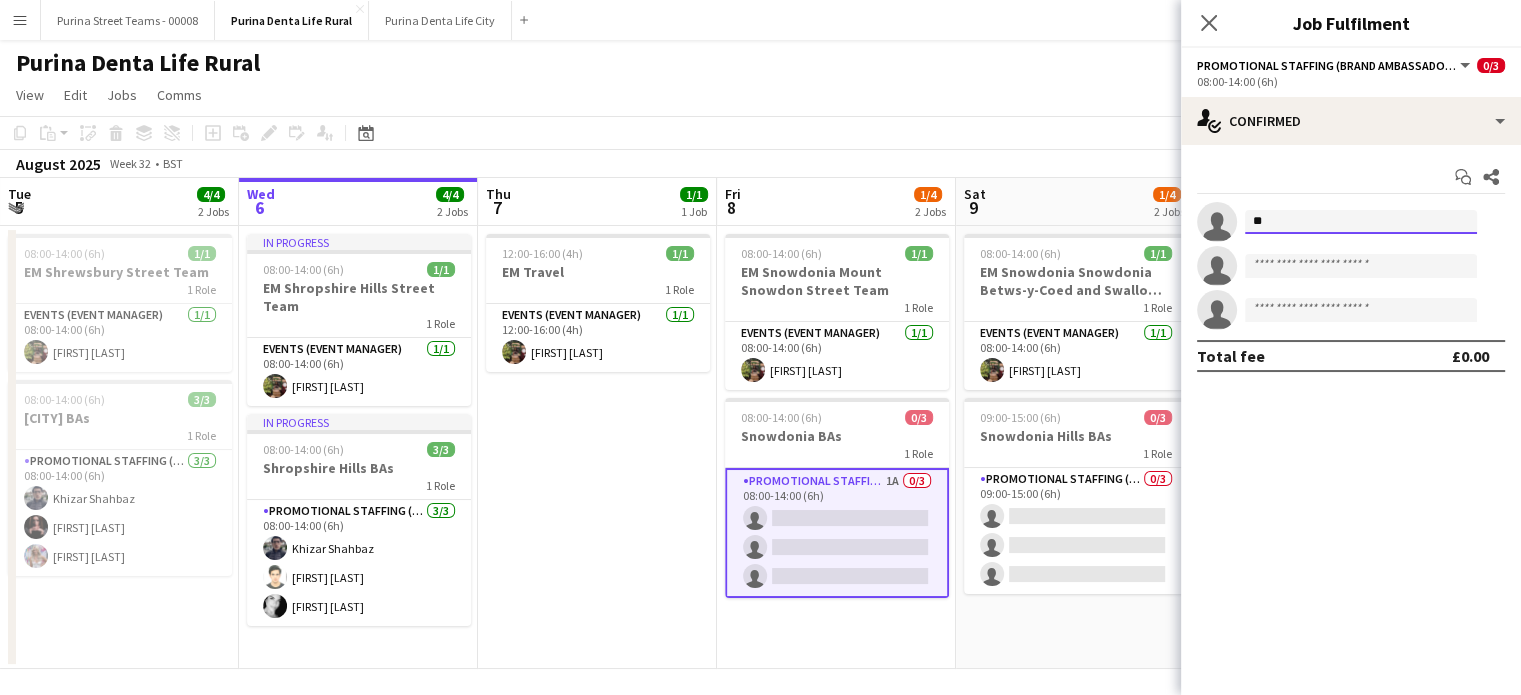 type on "*" 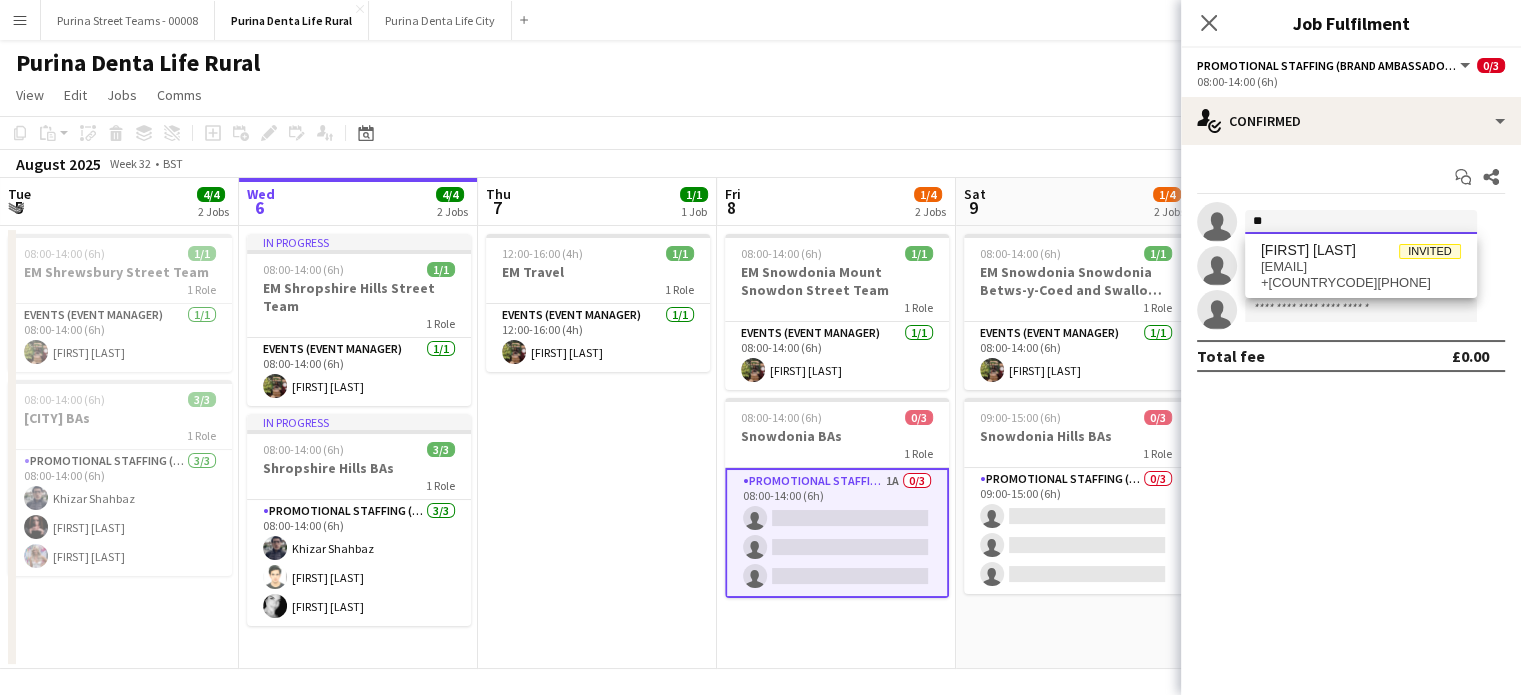 type on "*" 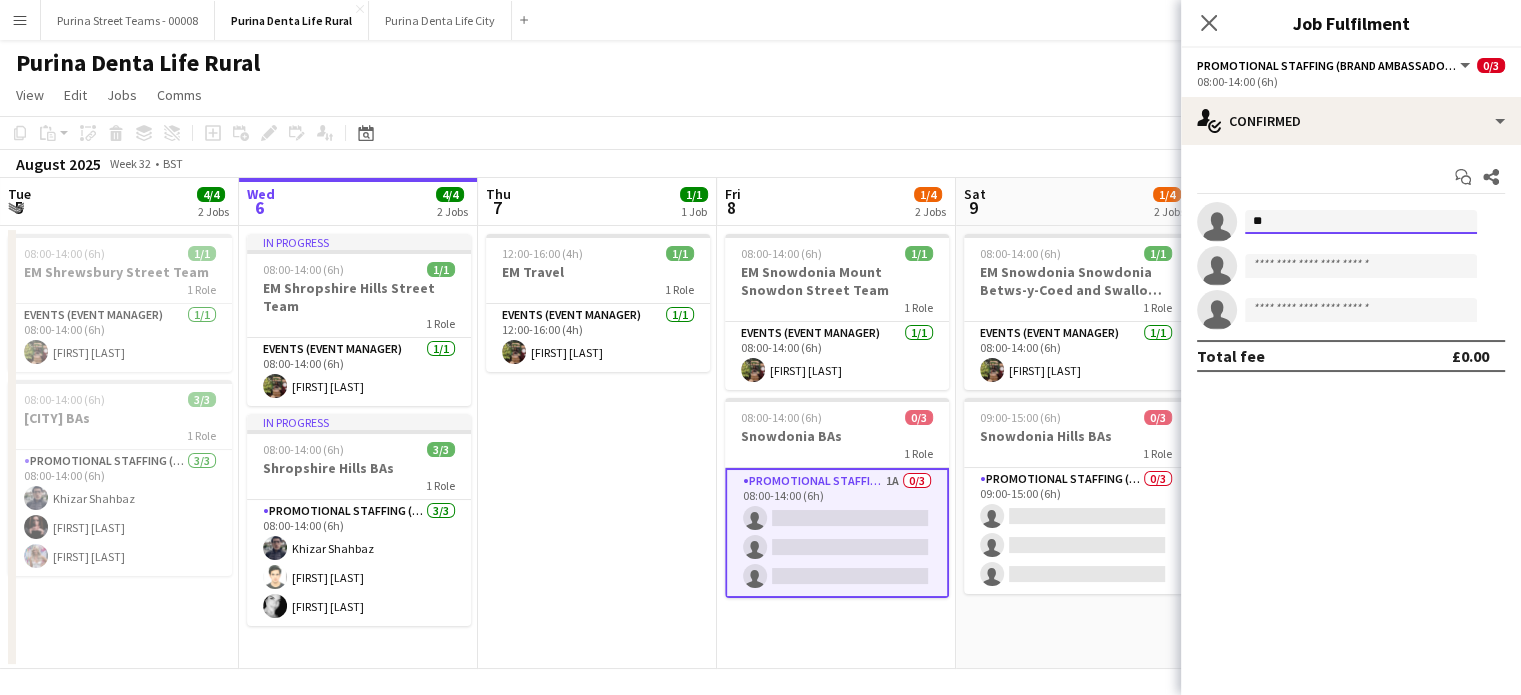 type on "*" 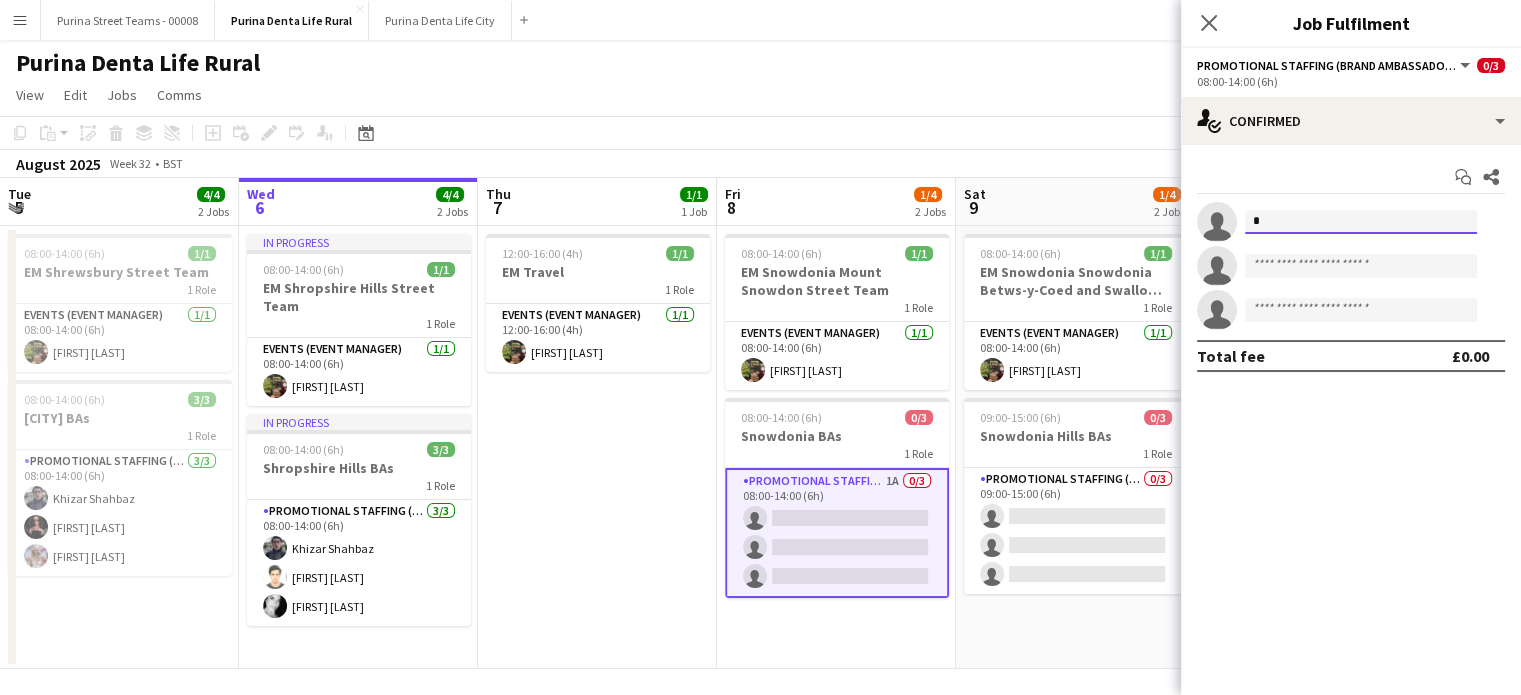 type 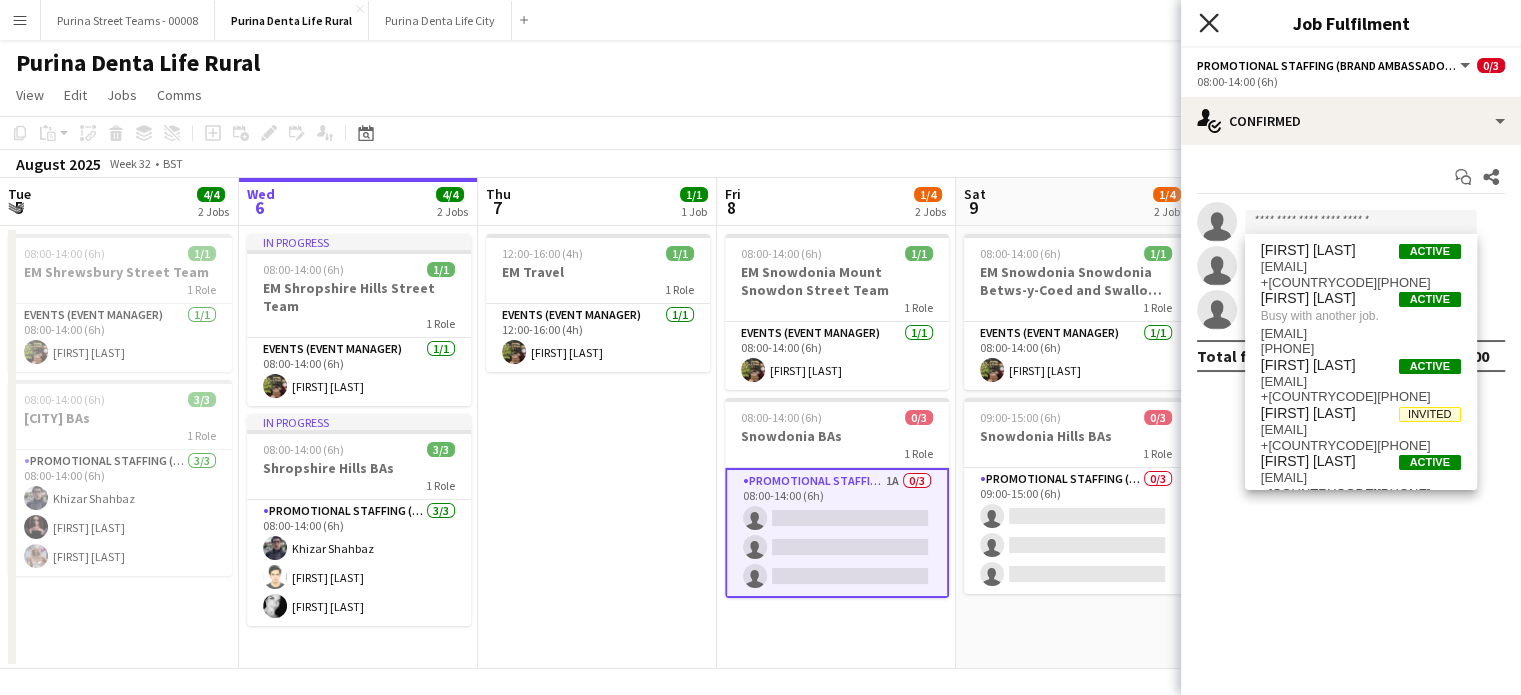 click on "Close pop-in" 